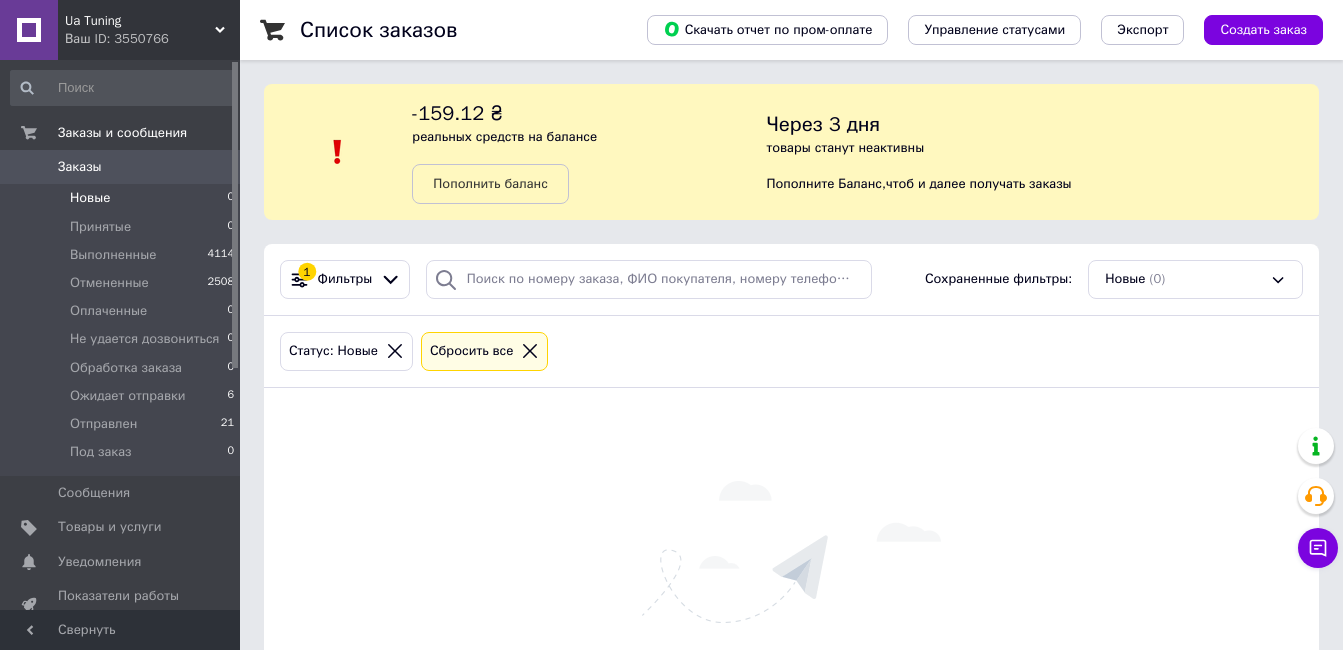 scroll, scrollTop: 0, scrollLeft: 0, axis: both 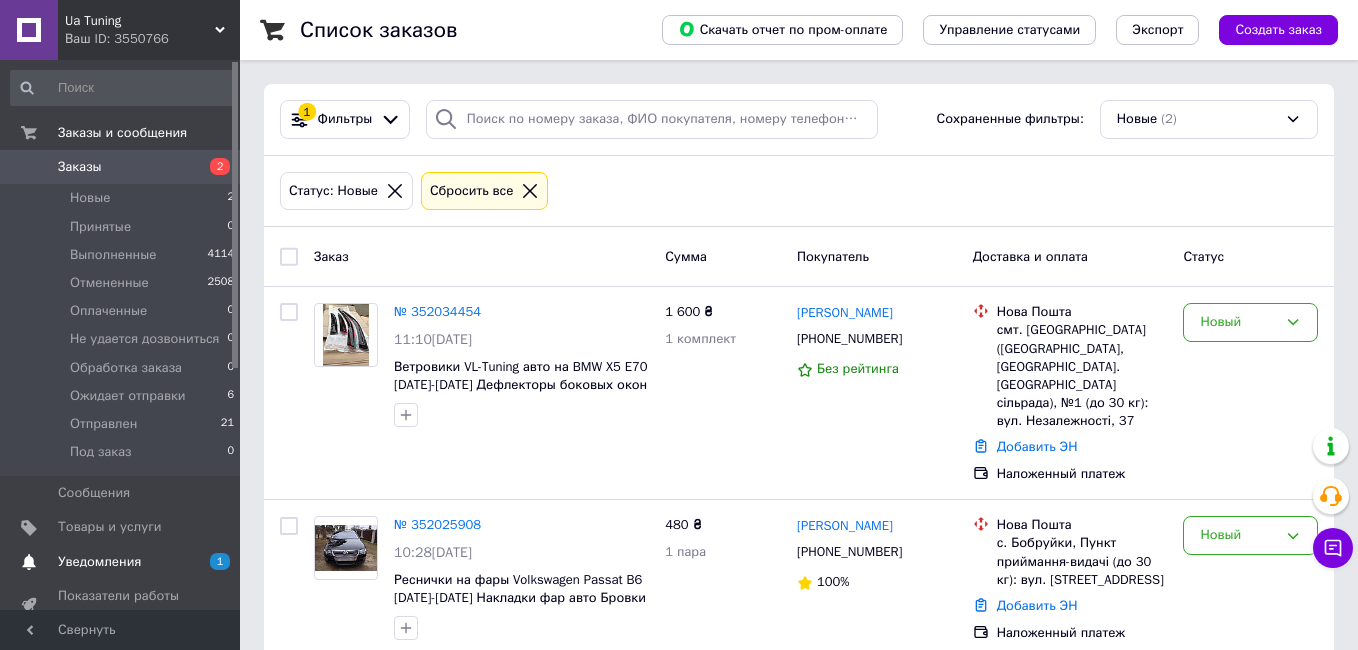 click on "Уведомления 1 0" at bounding box center (123, 562) 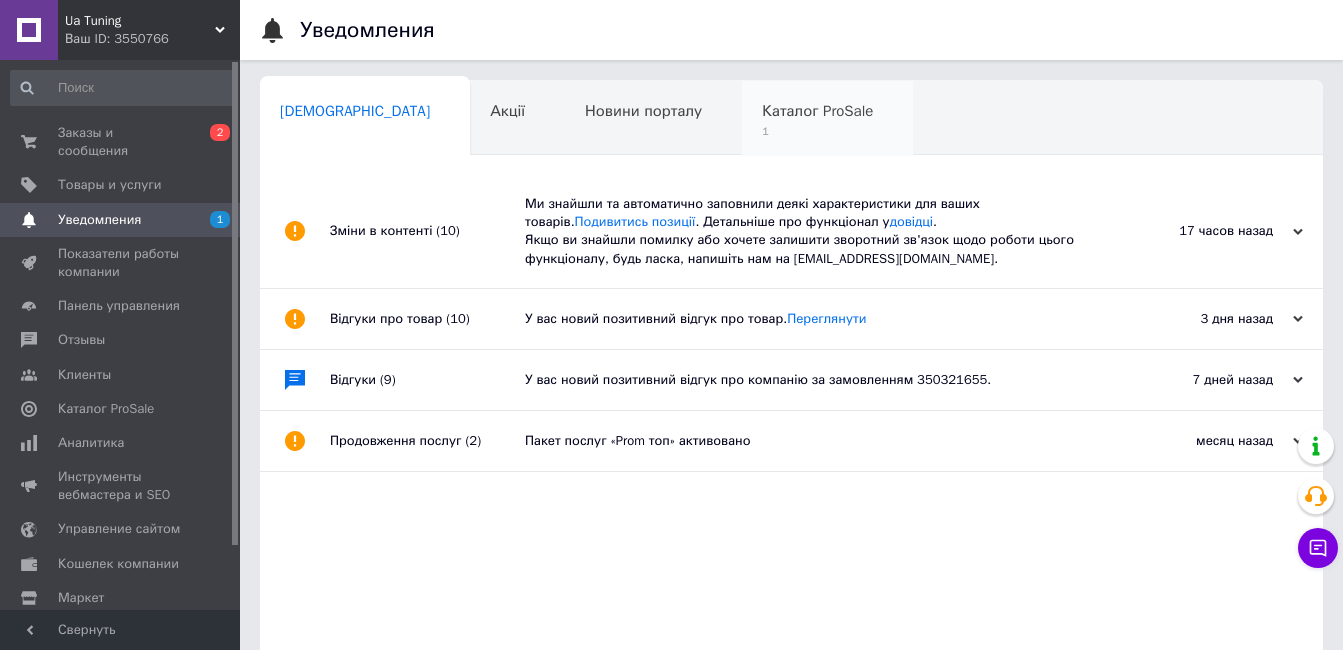 click on "Каталог ProSale 1" at bounding box center [827, 119] 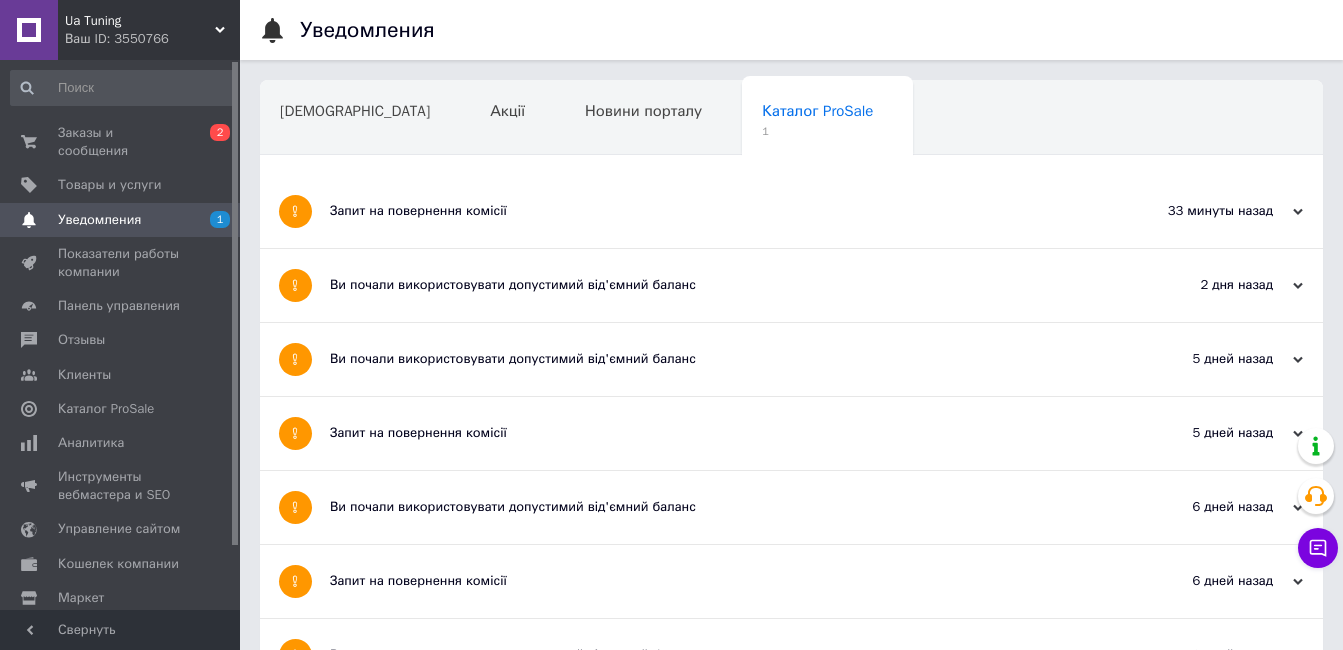 click on "Запит на повернення комісії" at bounding box center (716, 211) 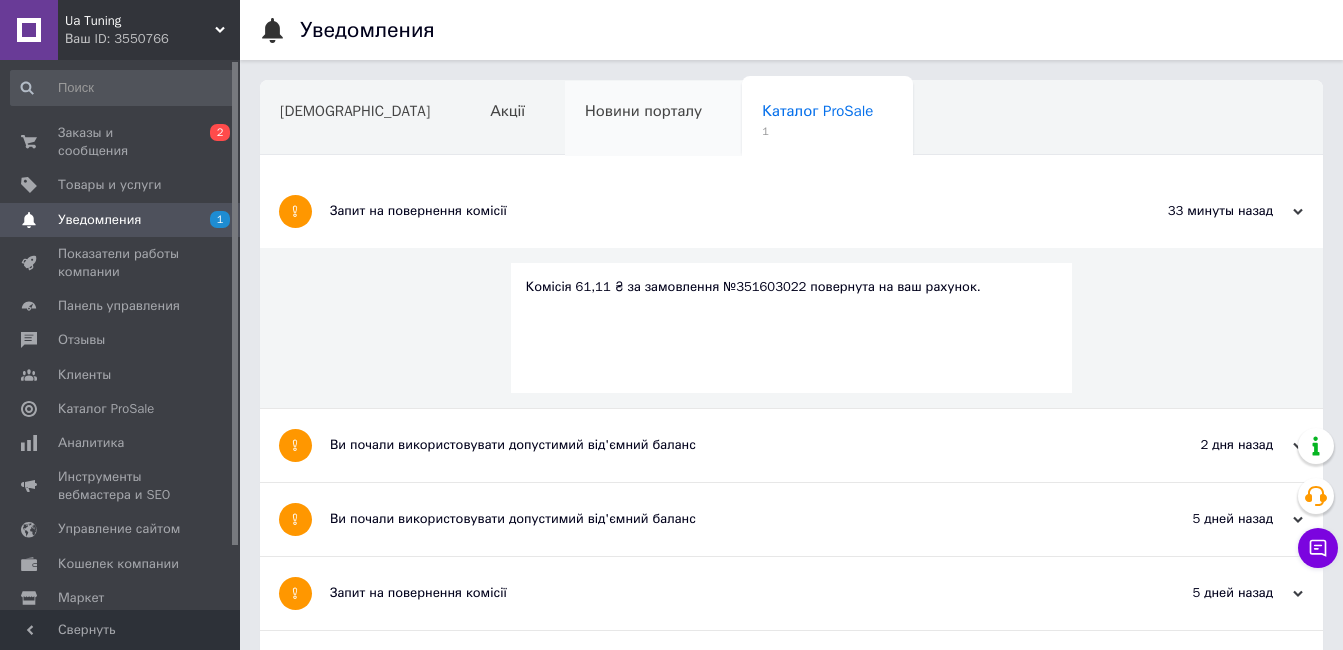 click on "Новини порталу" at bounding box center (643, 111) 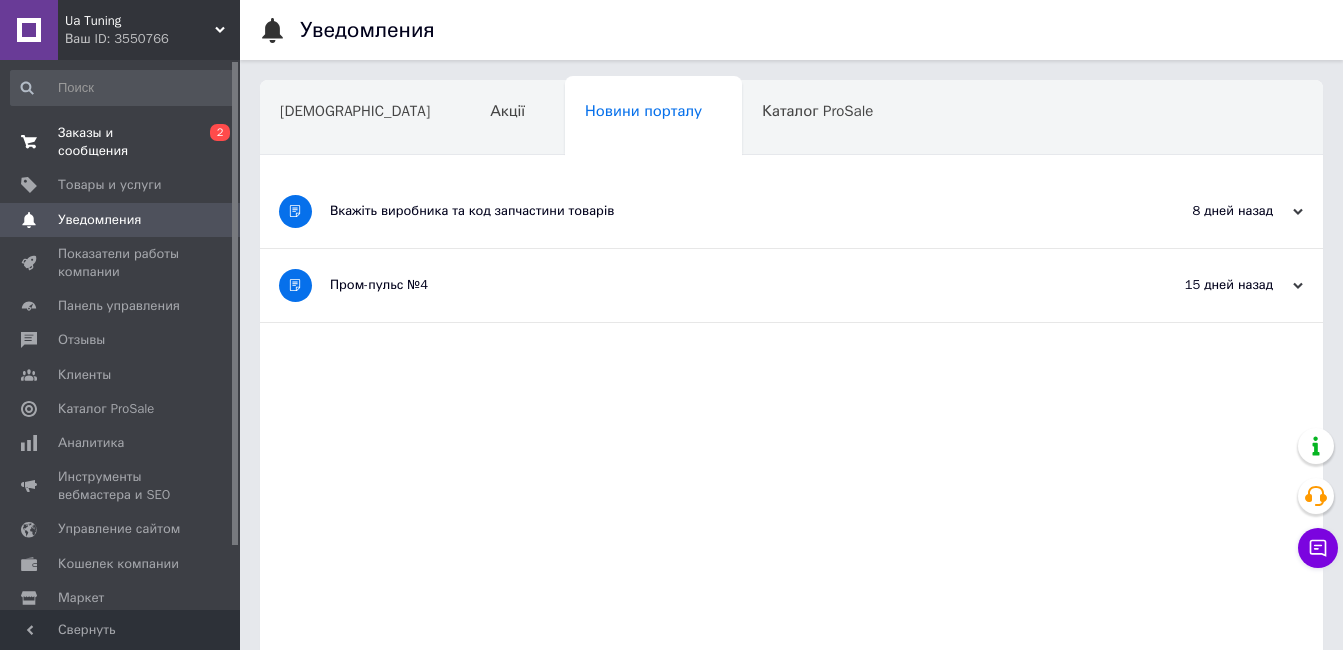 click on "Заказы и сообщения 0 2" at bounding box center [123, 142] 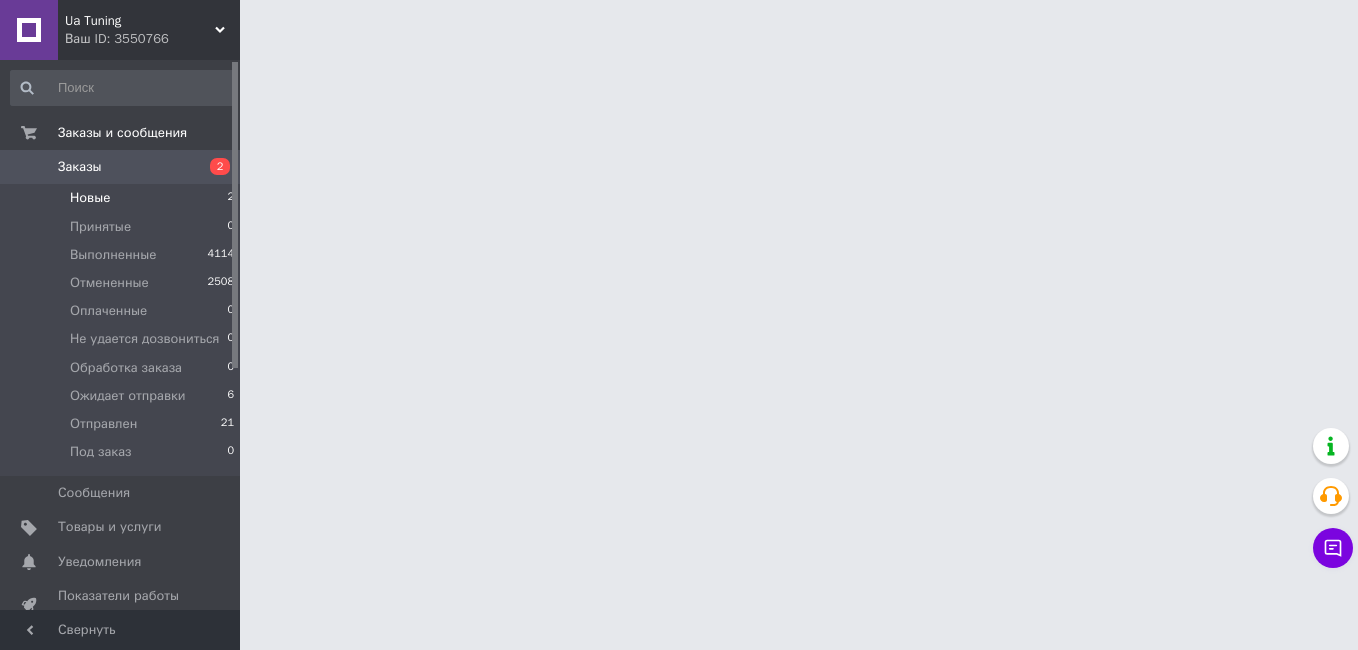 click on "Новые 2" at bounding box center (123, 198) 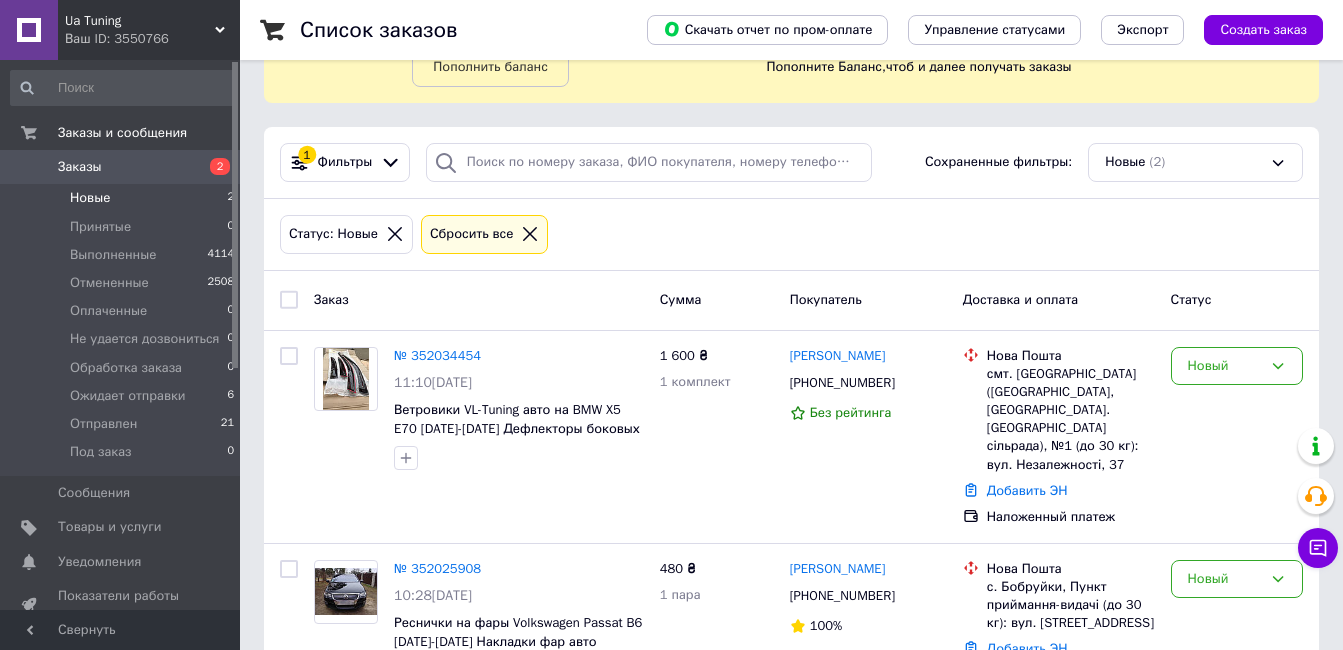 scroll, scrollTop: 156, scrollLeft: 0, axis: vertical 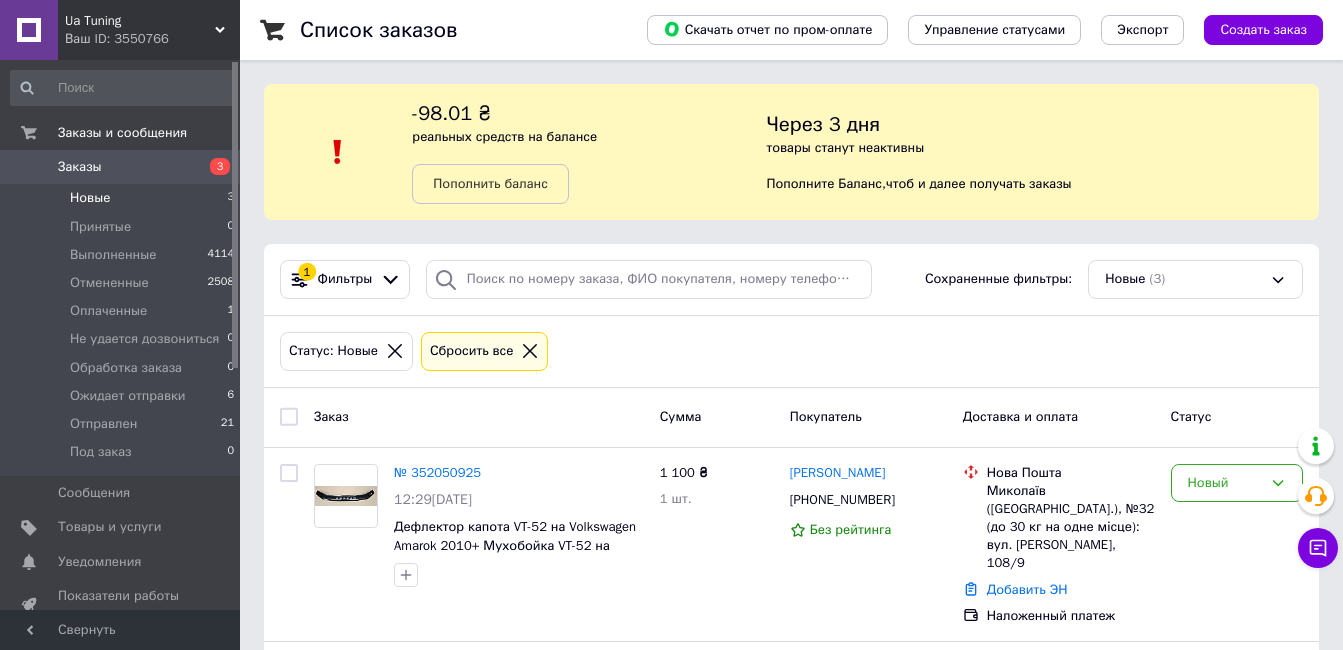 click on "Новые 3" at bounding box center (123, 198) 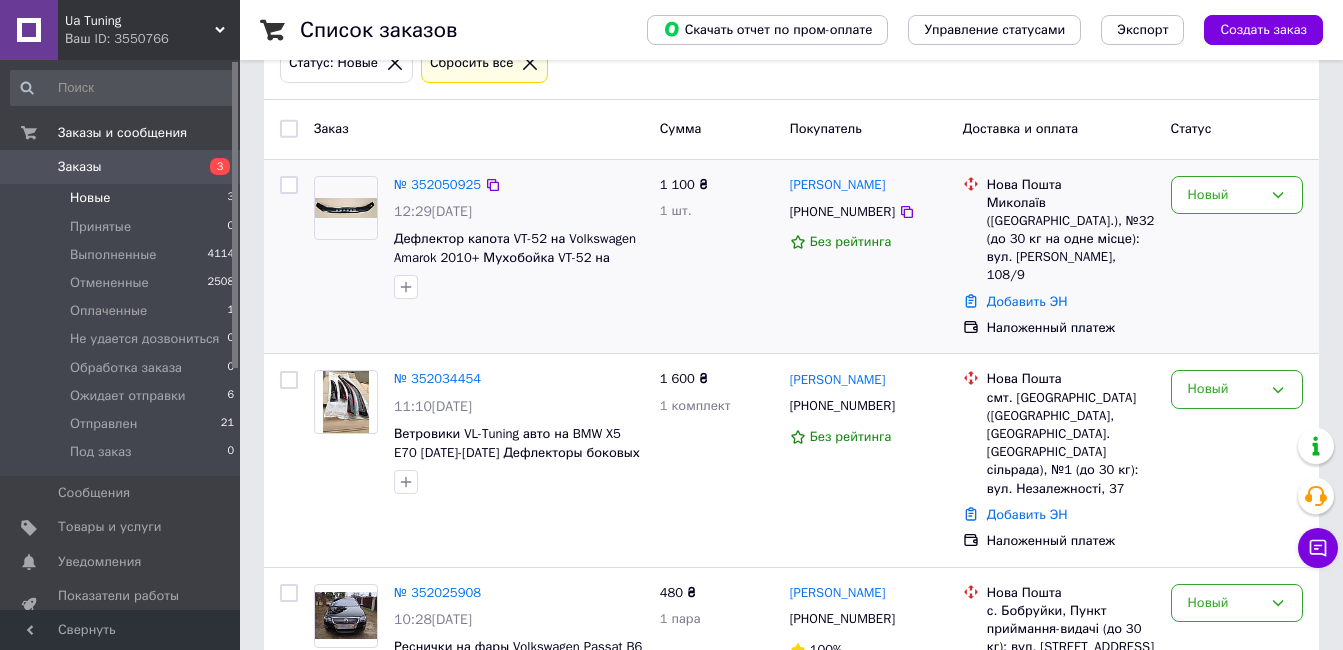 scroll, scrollTop: 300, scrollLeft: 0, axis: vertical 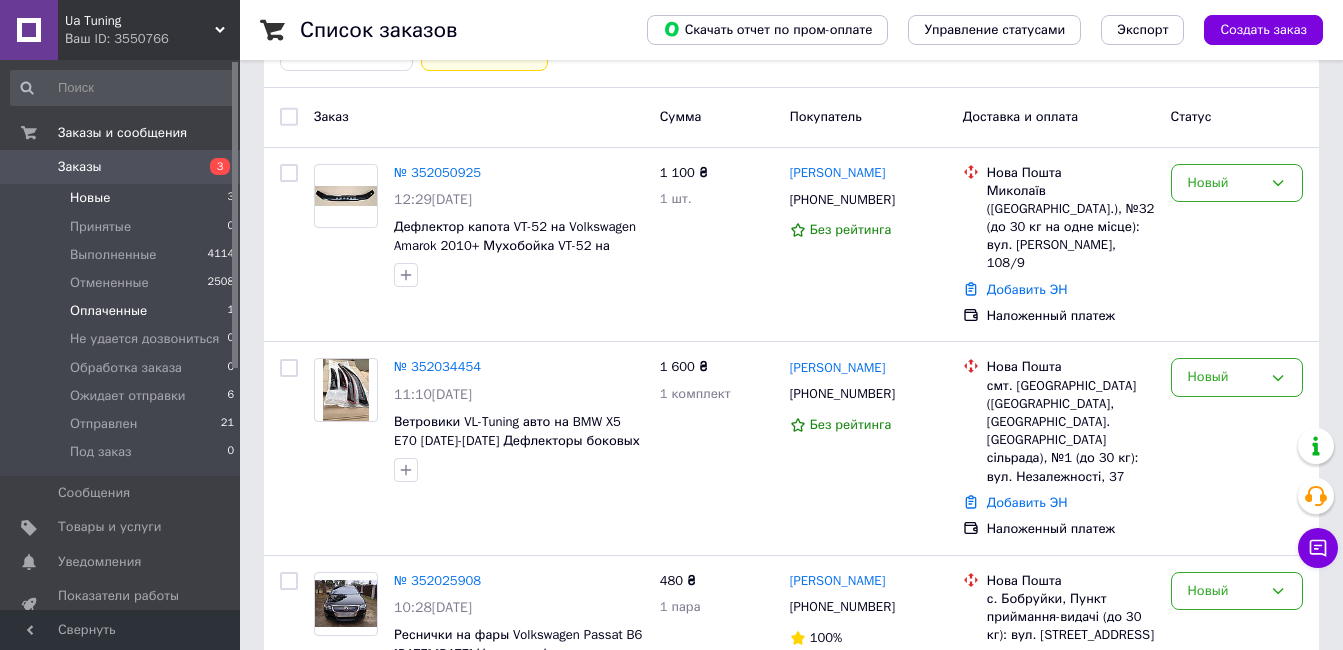 click on "Оплаченные" at bounding box center (108, 311) 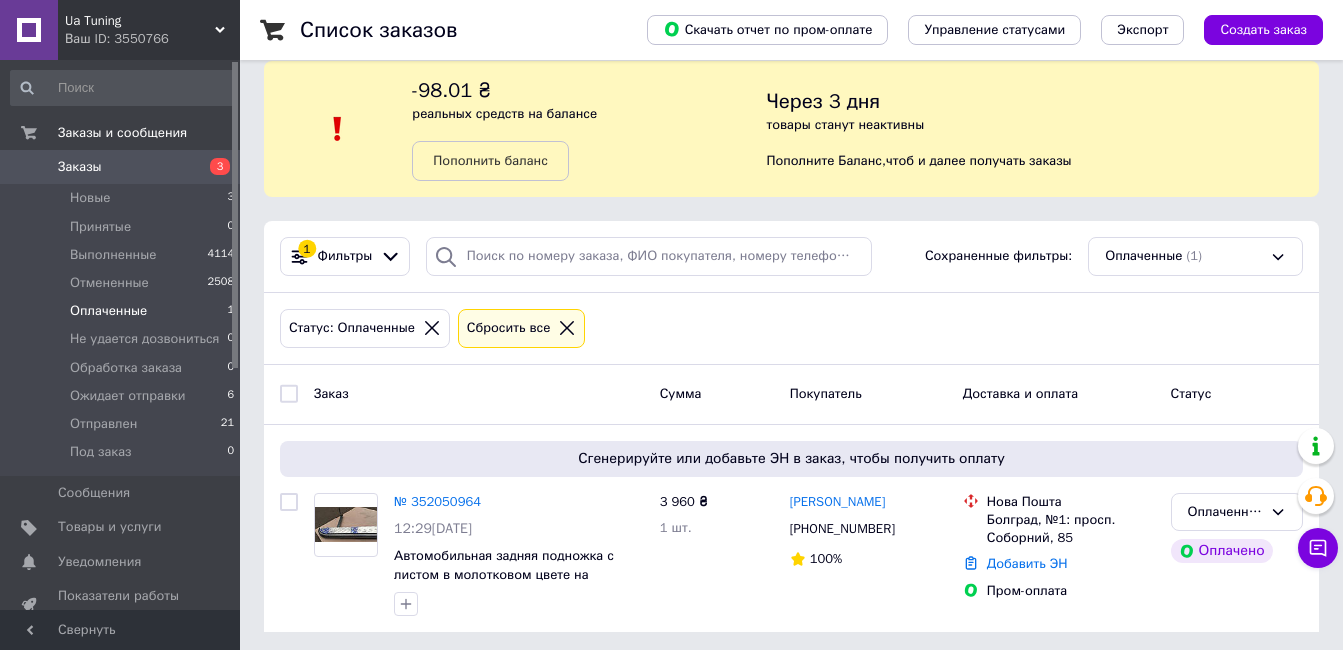 scroll, scrollTop: 29, scrollLeft: 0, axis: vertical 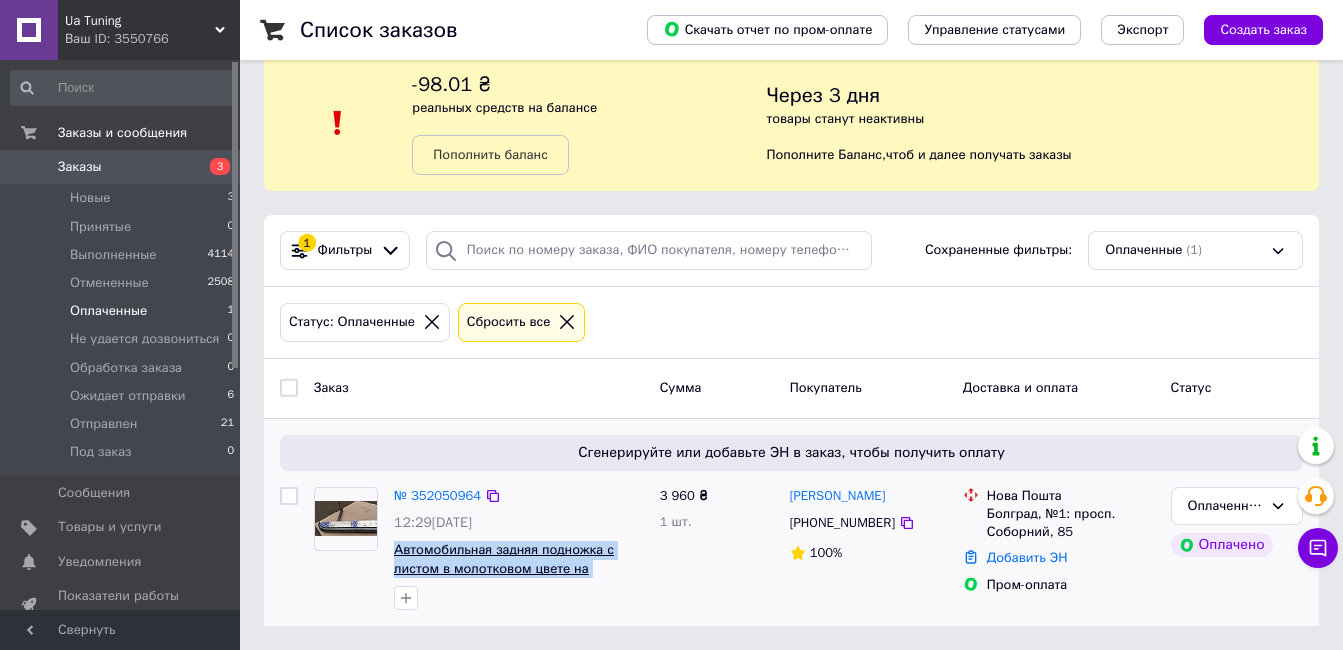 drag, startPoint x: 648, startPoint y: 570, endPoint x: 394, endPoint y: 555, distance: 254.44254 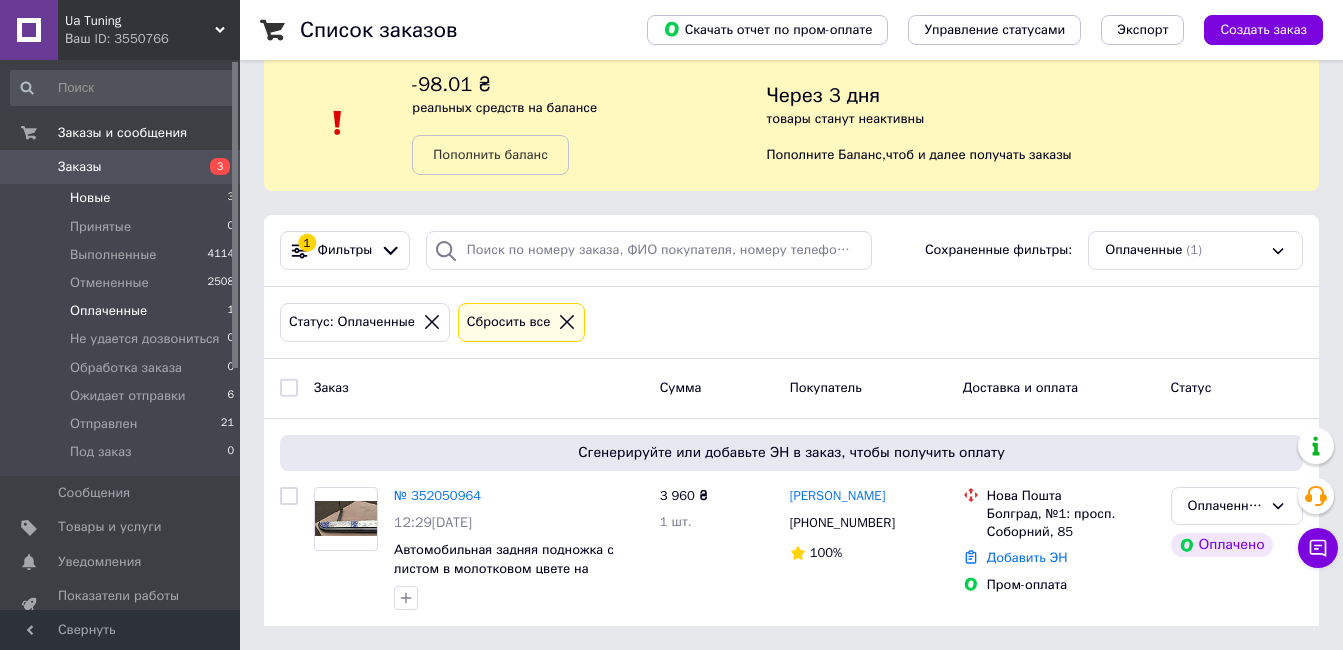 click on "Новые 3" at bounding box center (123, 198) 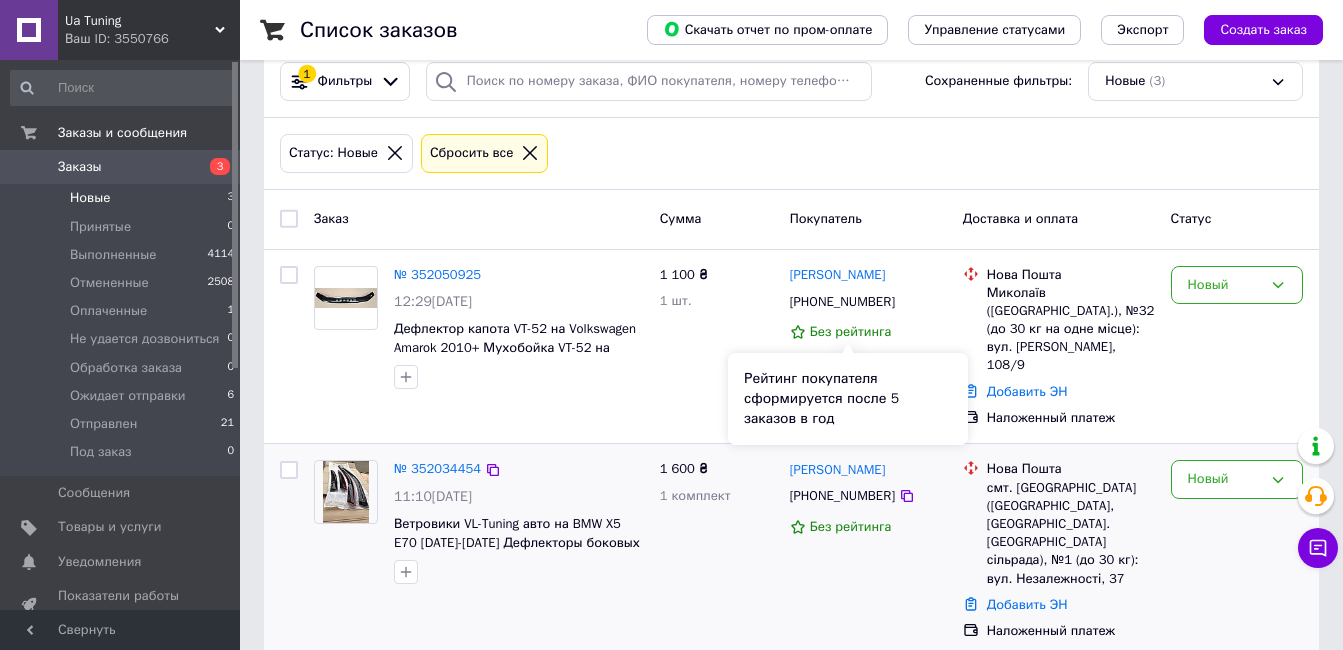 scroll, scrollTop: 332, scrollLeft: 0, axis: vertical 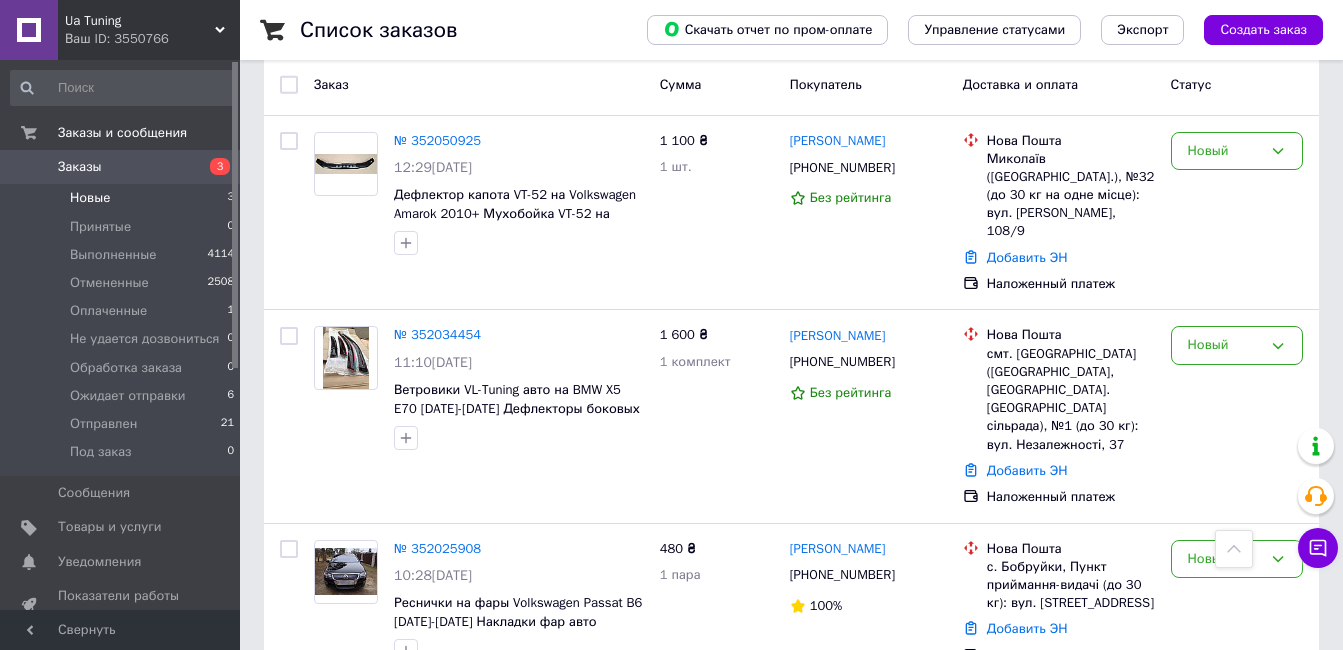 click on "Ua Tuning" at bounding box center (140, 21) 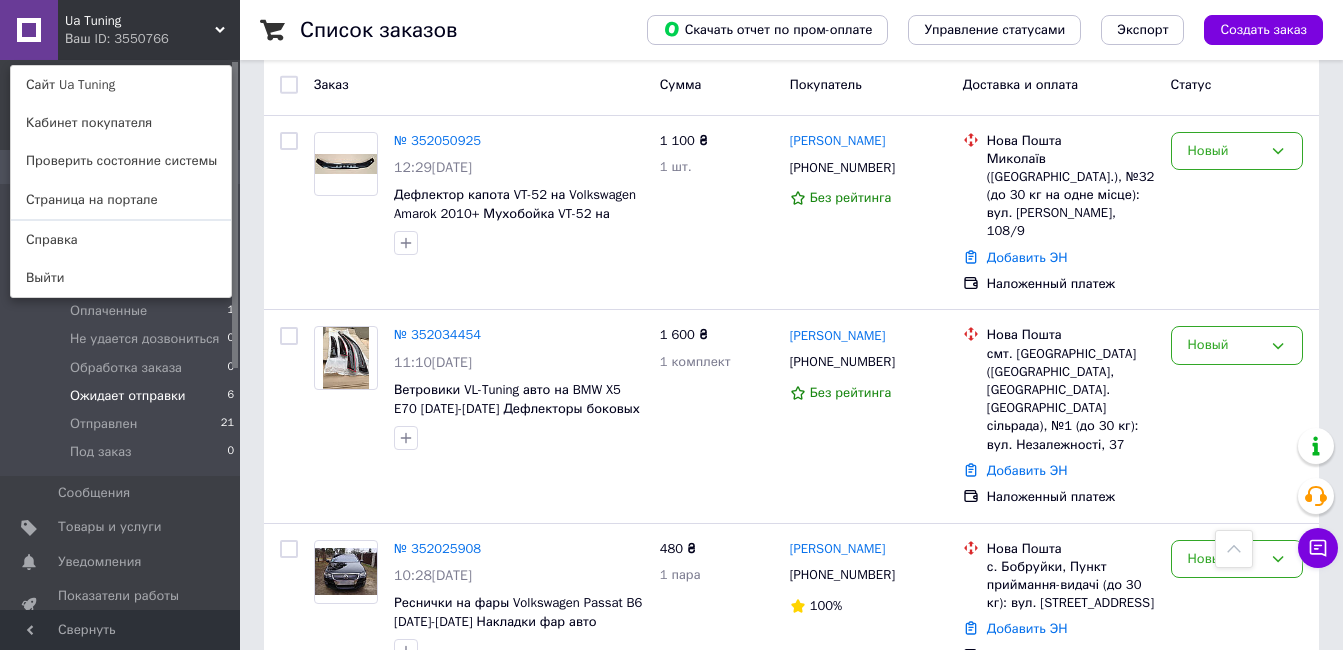 click on "Ожидает отправки" at bounding box center [128, 396] 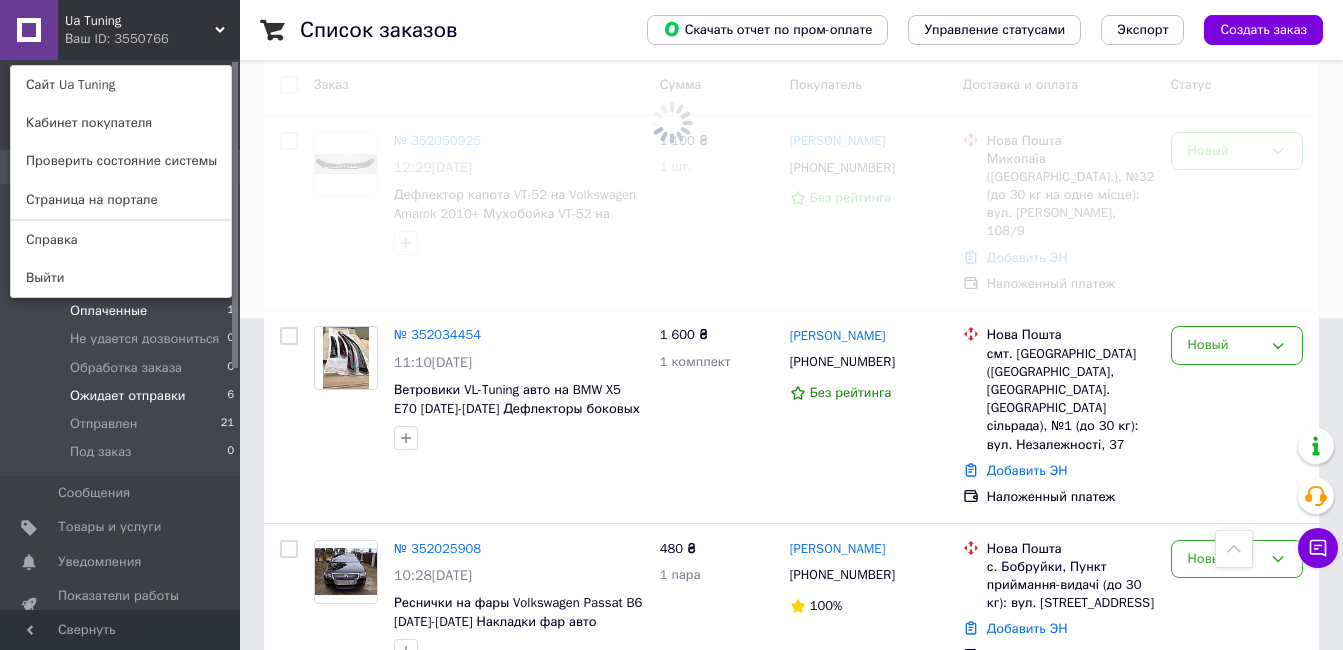 click on "Оплаченные 1" at bounding box center [123, 311] 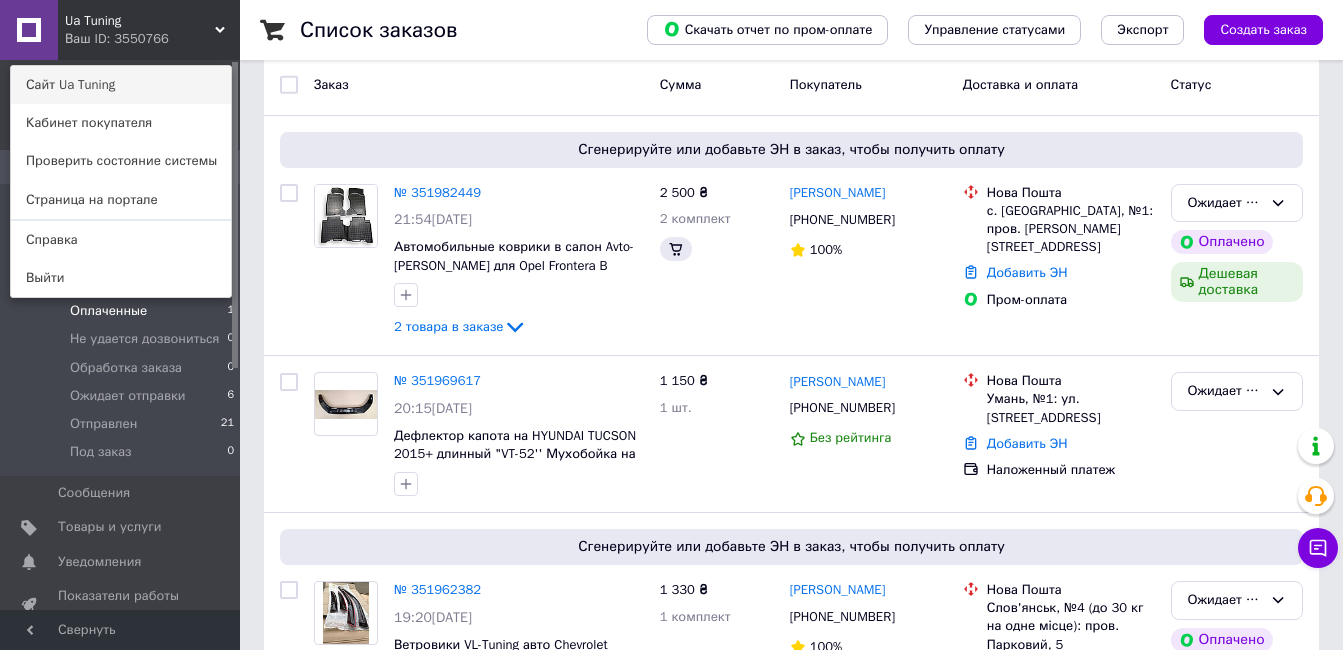 scroll, scrollTop: 0, scrollLeft: 0, axis: both 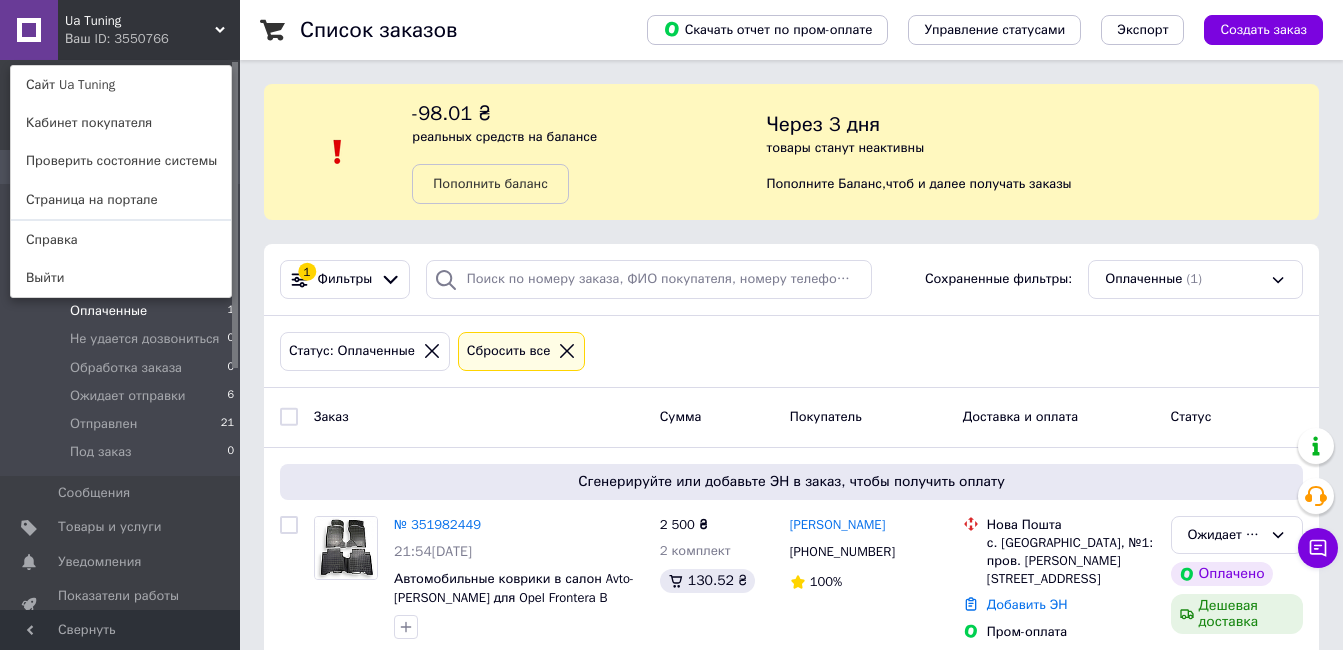 click on "Ua Tuning" at bounding box center (140, 21) 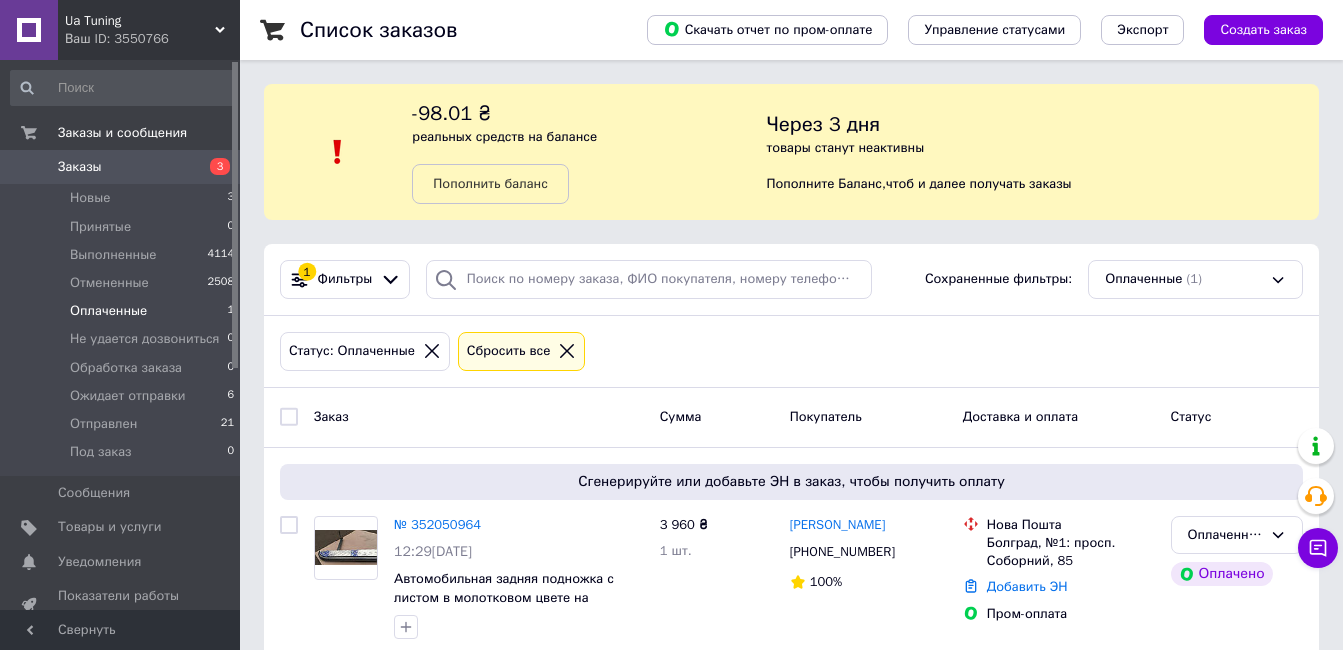 scroll, scrollTop: 29, scrollLeft: 0, axis: vertical 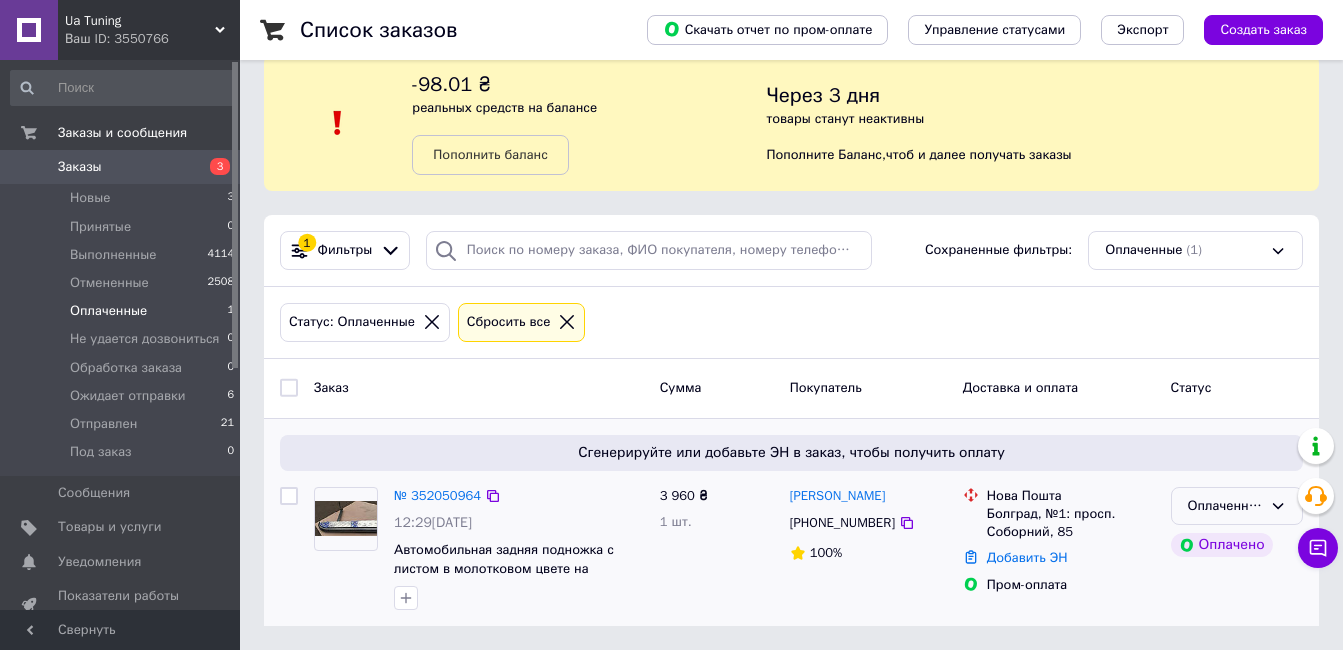 click on "Оплаченный" at bounding box center [1225, 506] 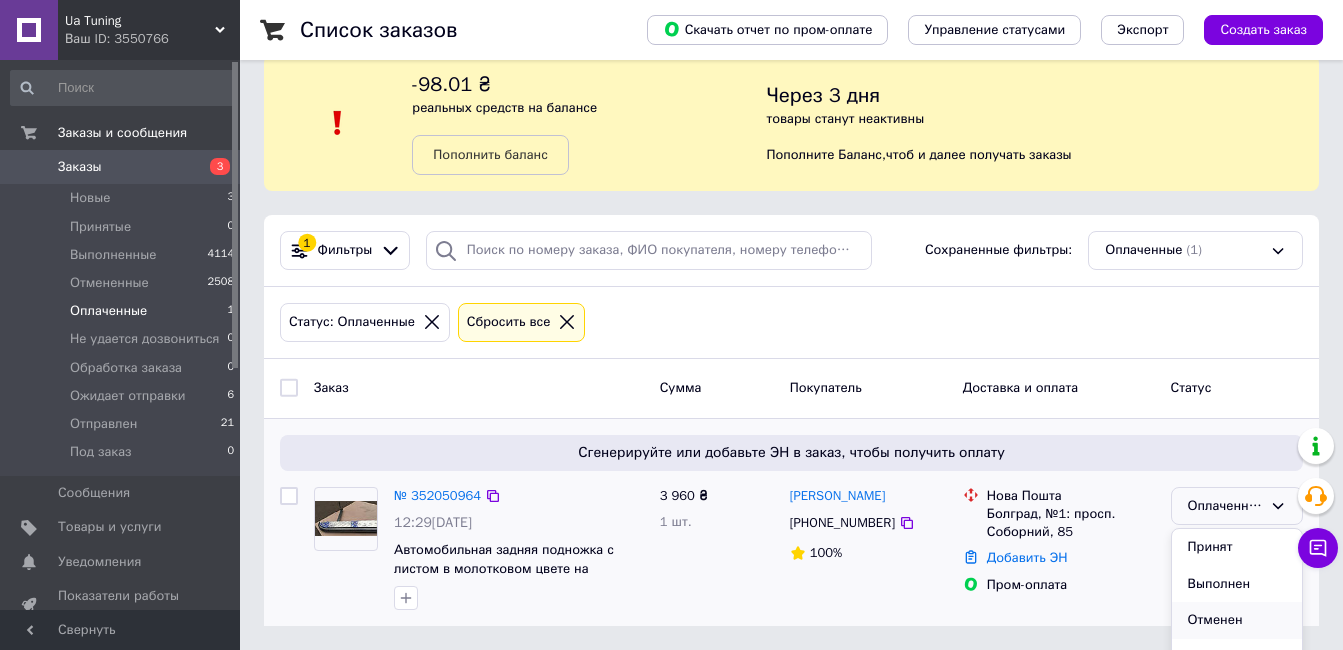 click on "Отменен" at bounding box center (1237, 620) 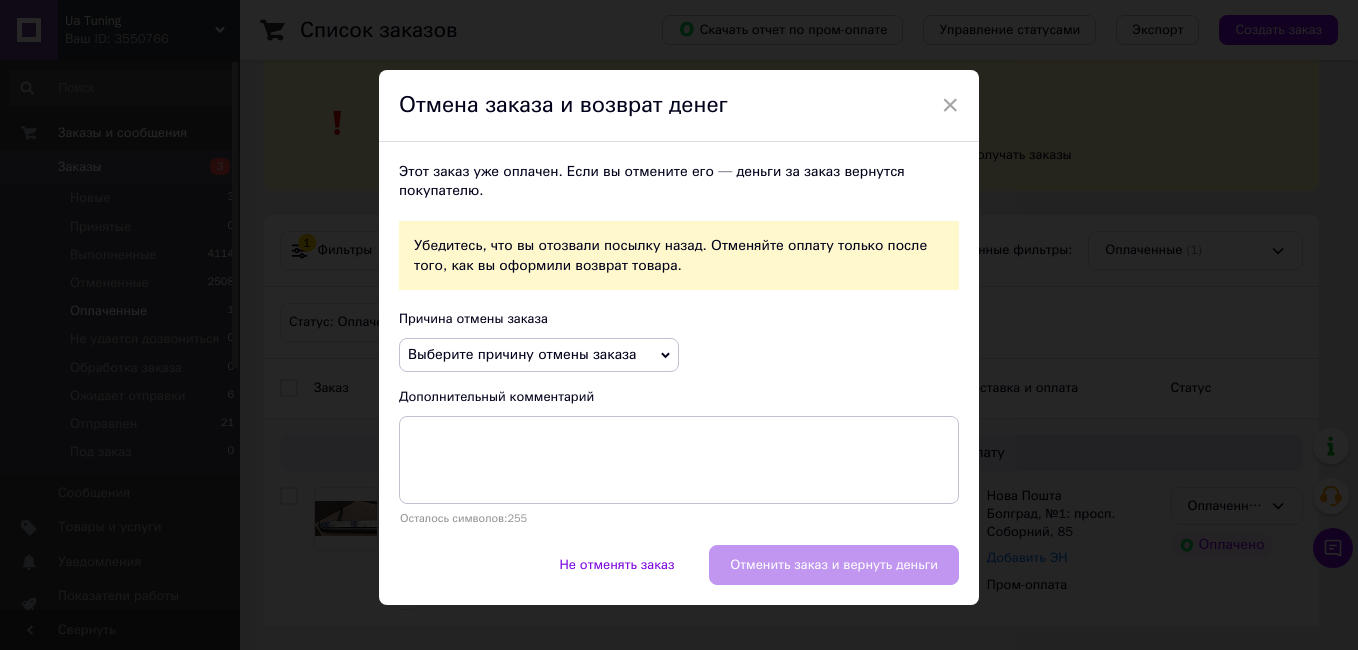 click on "Выберите причину отмены заказа" at bounding box center [539, 355] 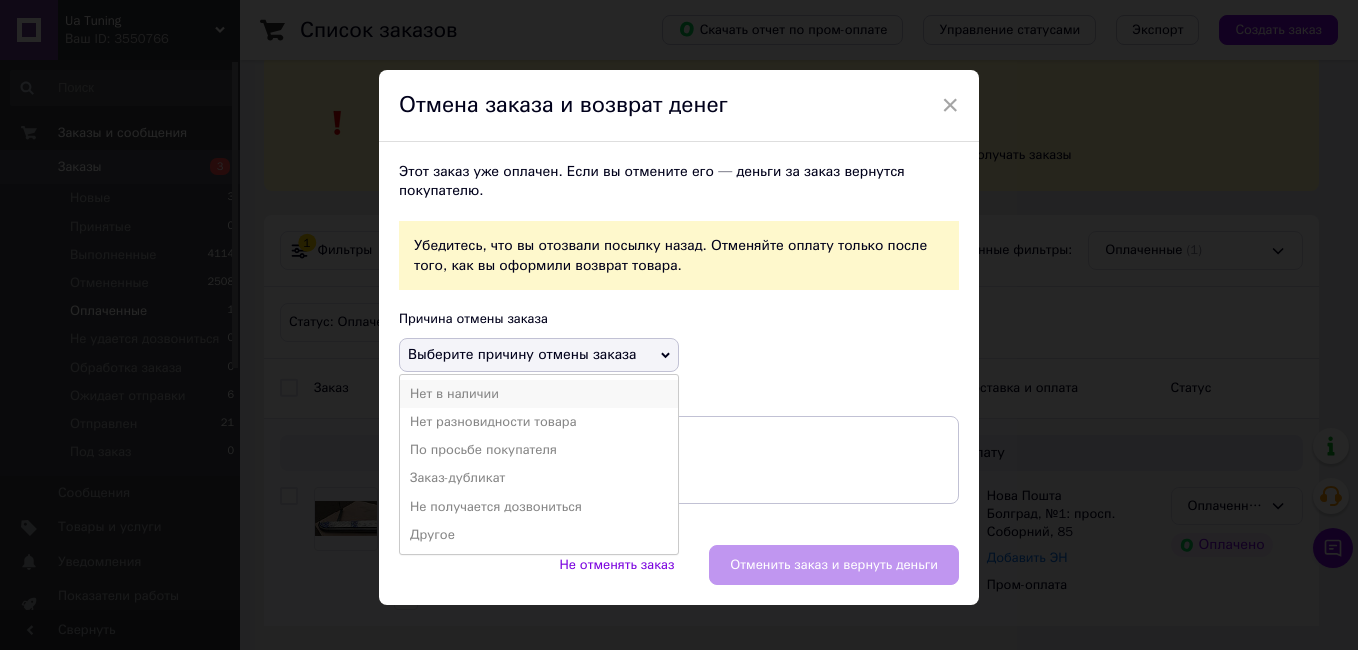 click on "Нет в наличии" at bounding box center [539, 394] 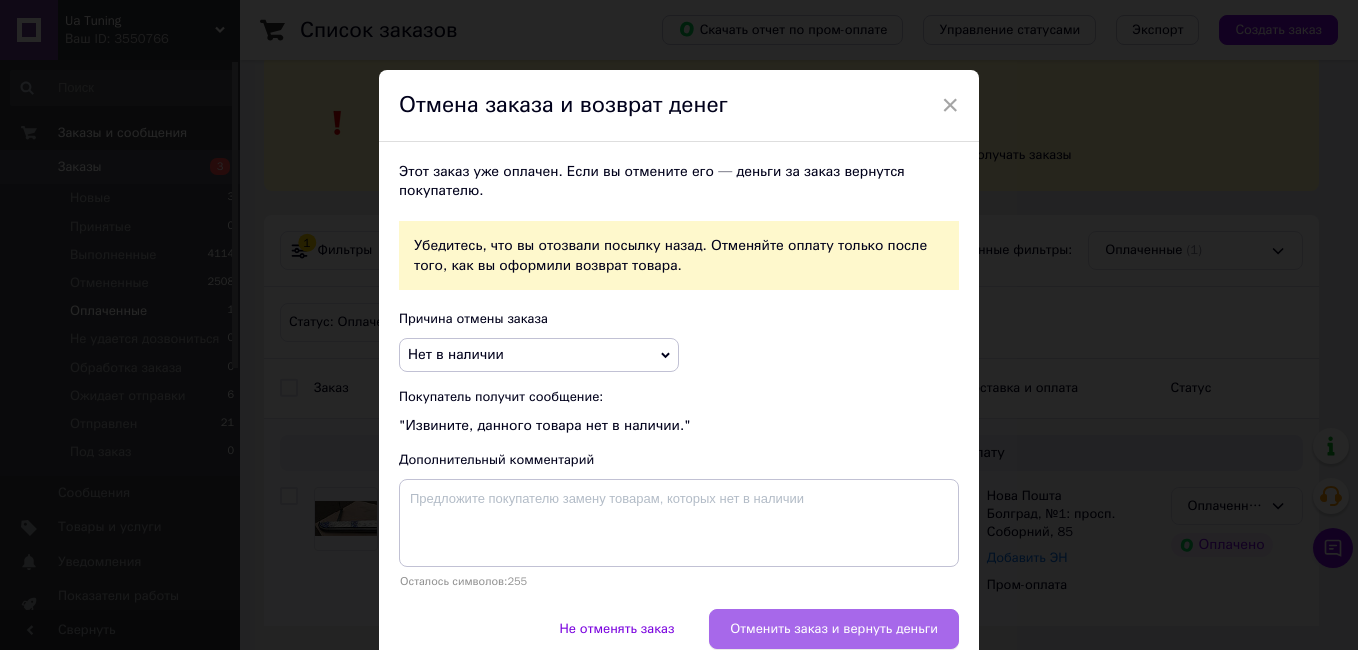 click on "Отменить заказ и вернуть деньги" at bounding box center (834, 629) 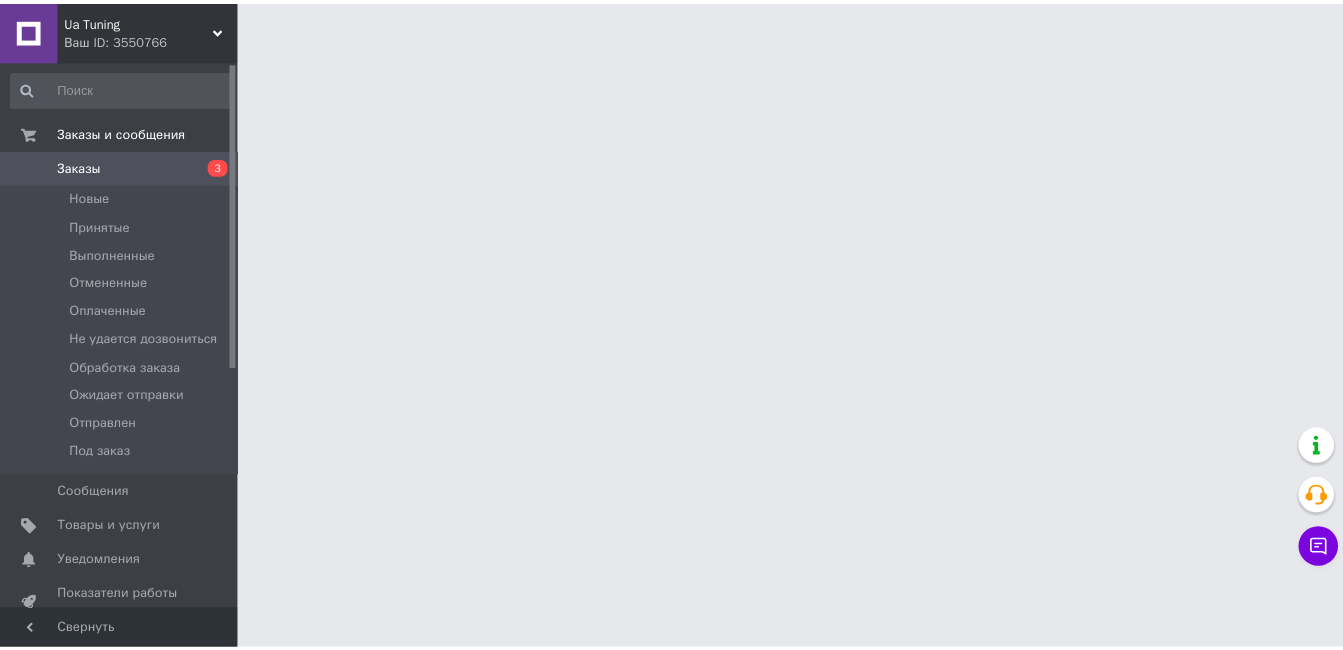 scroll, scrollTop: 0, scrollLeft: 0, axis: both 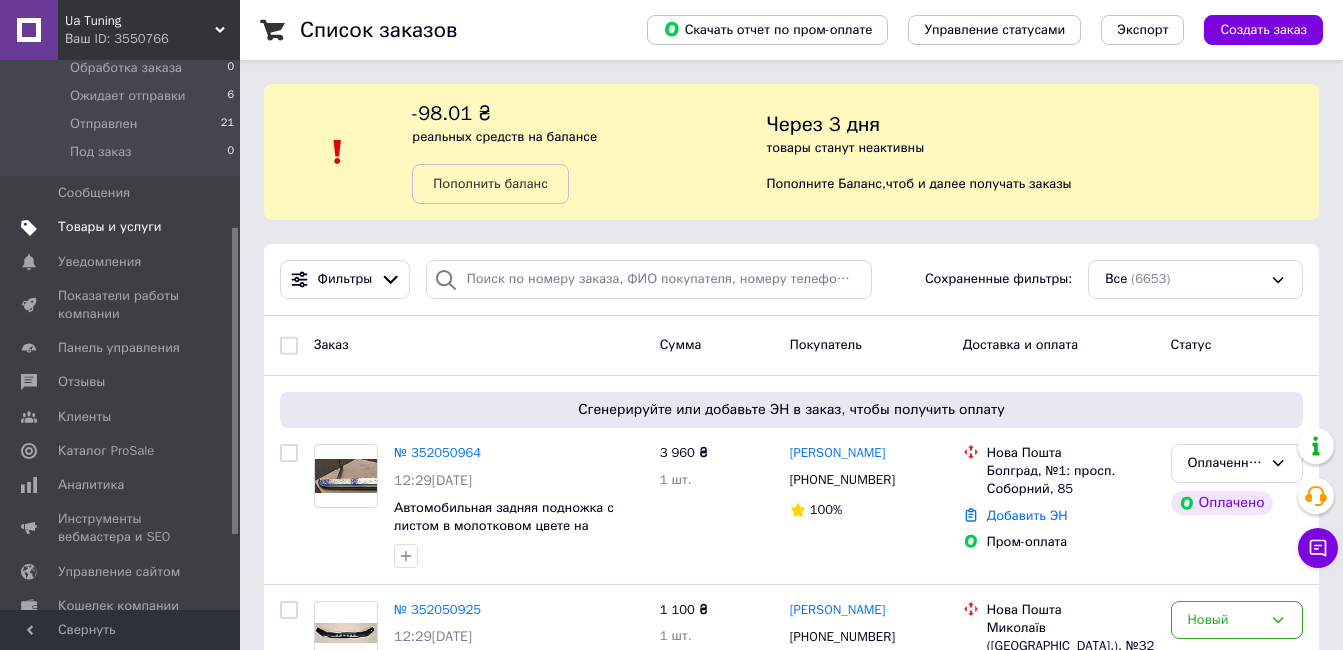 click on "Товары и услуги" at bounding box center [110, 227] 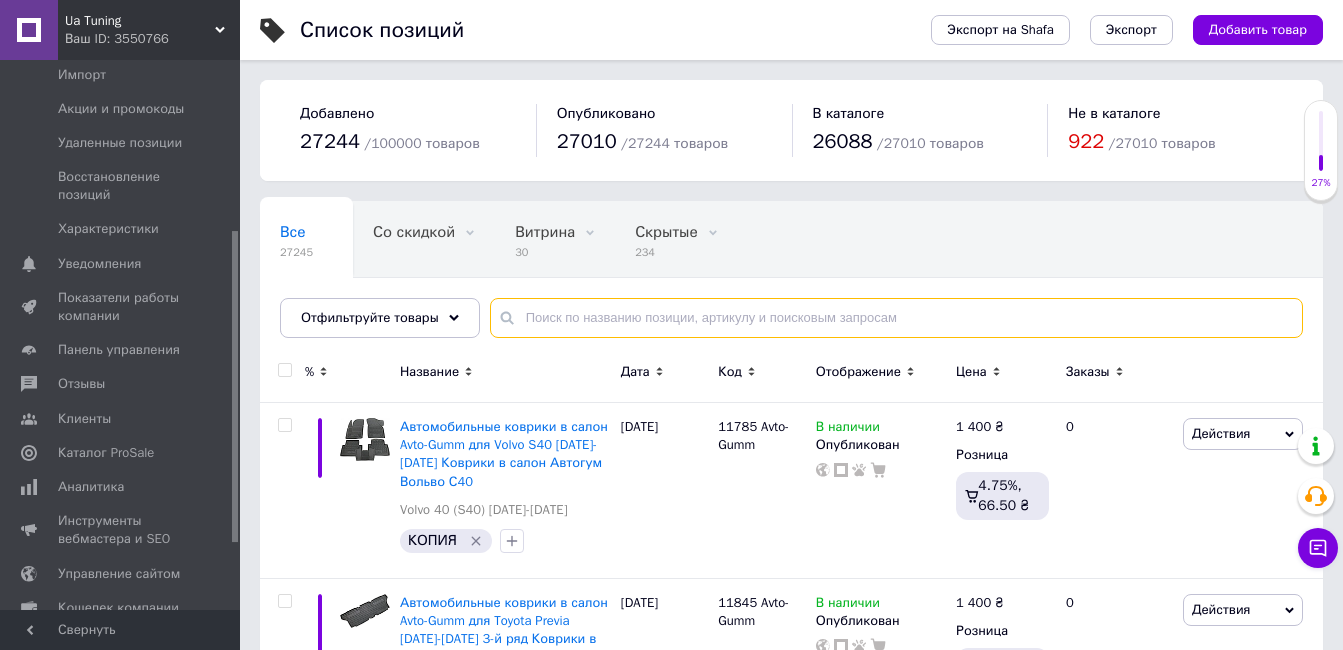 paste on "Автомобильная задняя подножка  Mercedes" 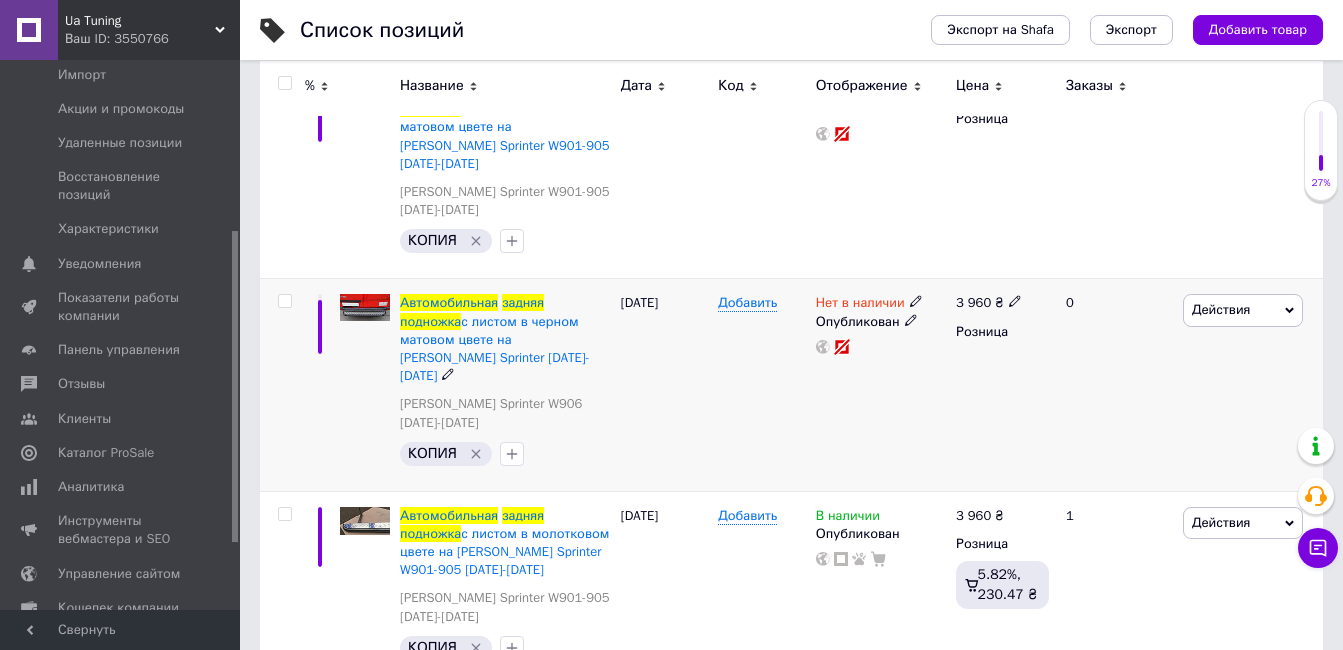 scroll, scrollTop: 400, scrollLeft: 0, axis: vertical 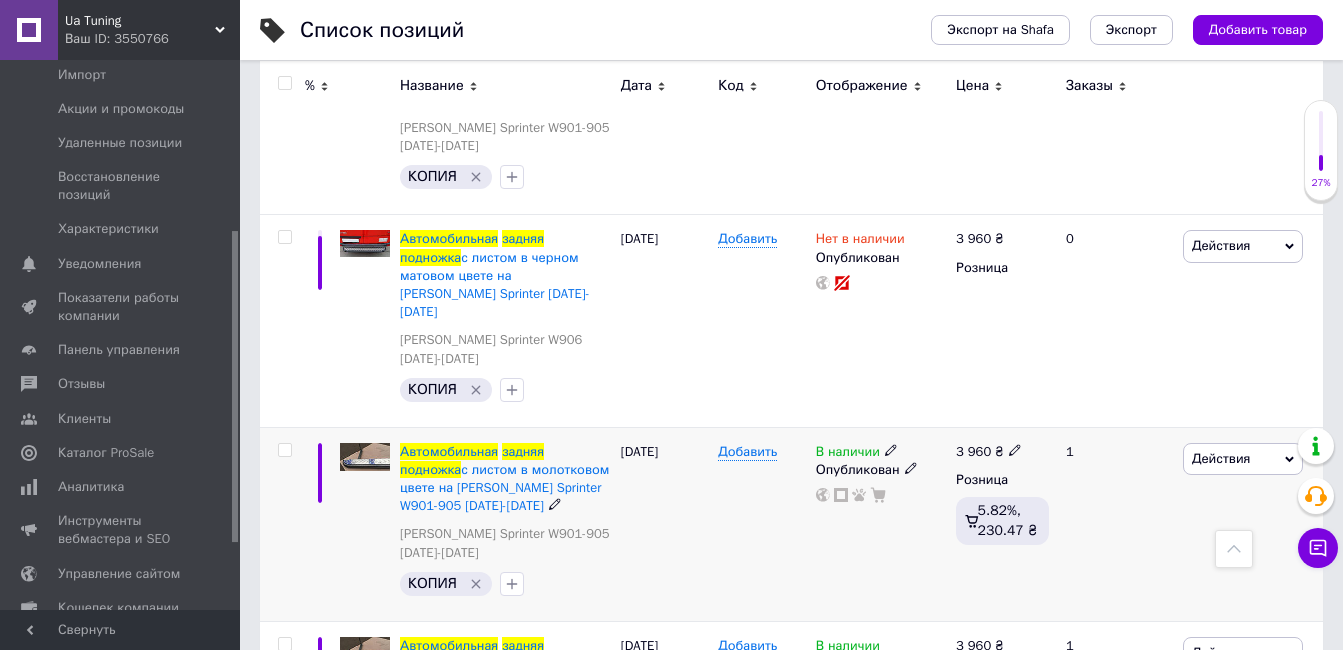type on "Автомобильная задняя подножка  Mercedes" 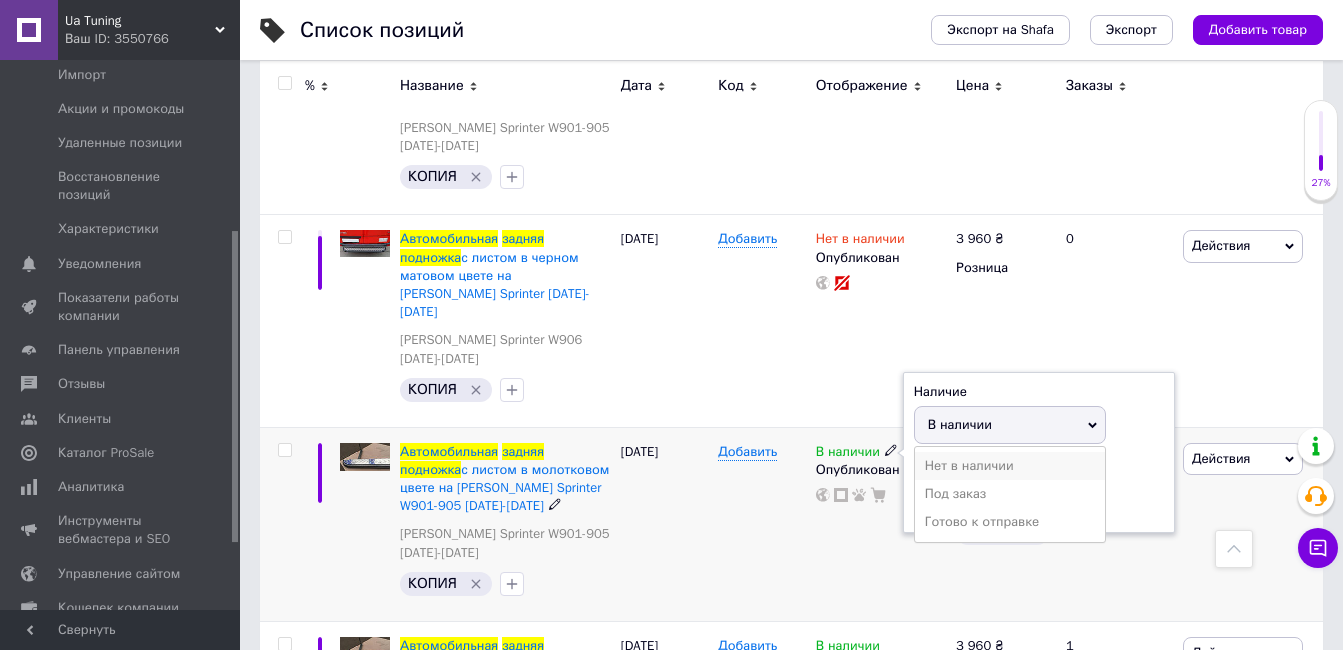 click on "Нет в наличии" at bounding box center [1010, 466] 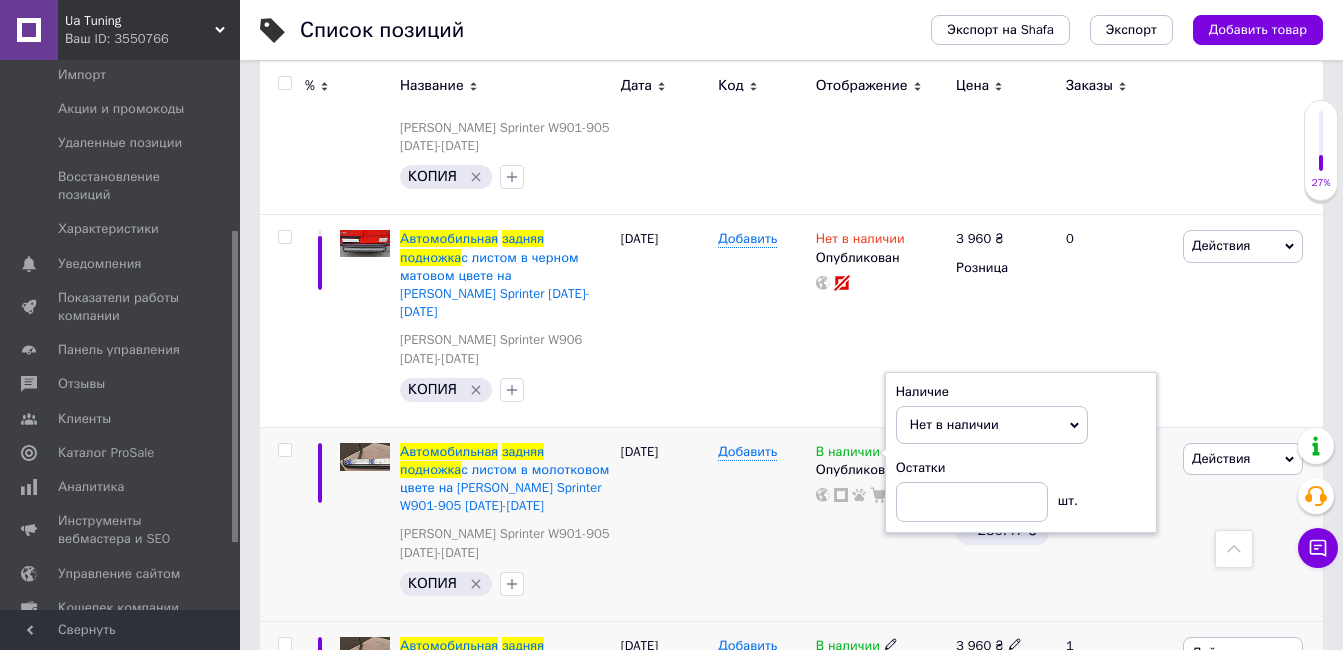 click on "В наличии" at bounding box center [848, 648] 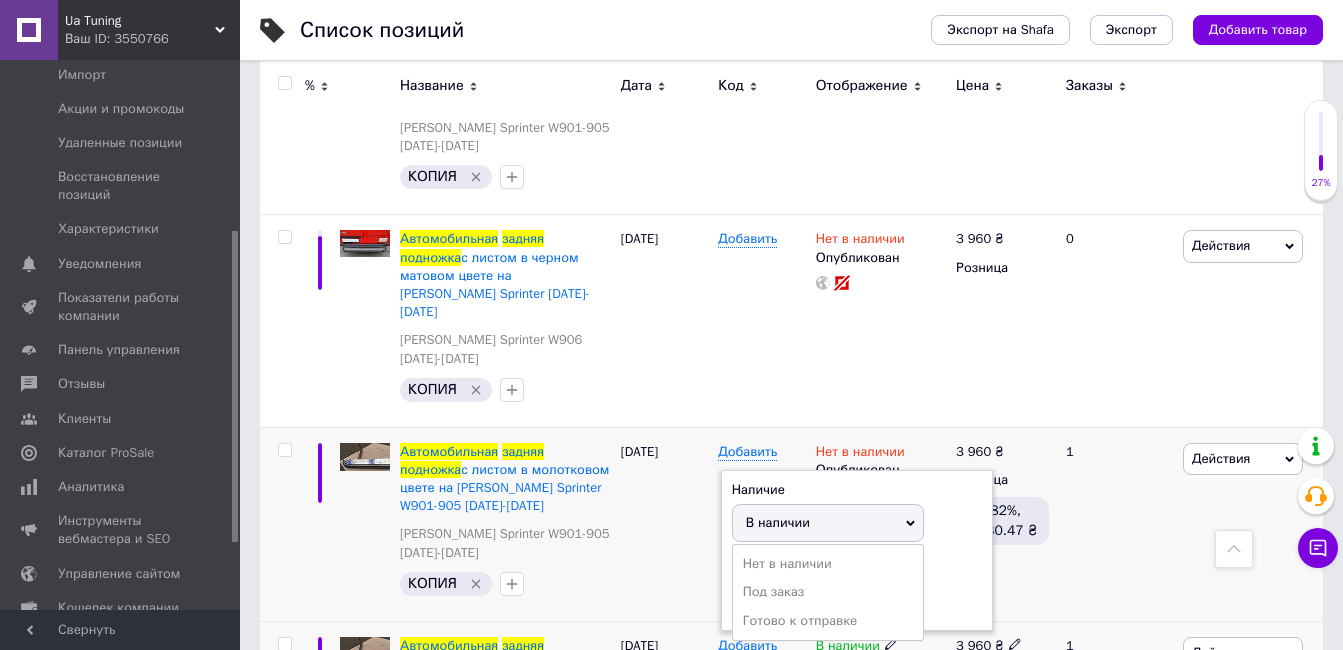 click on "Нет в наличии" at bounding box center [828, 564] 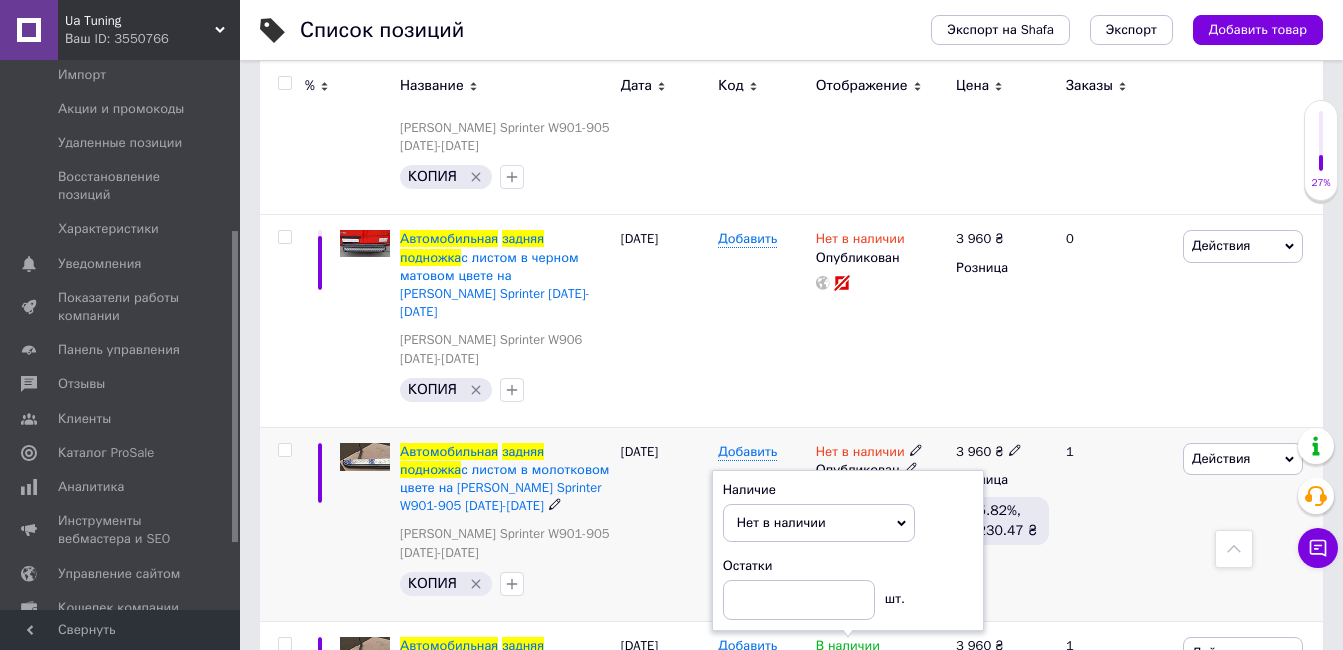 click on "29.04.2025" at bounding box center [665, 524] 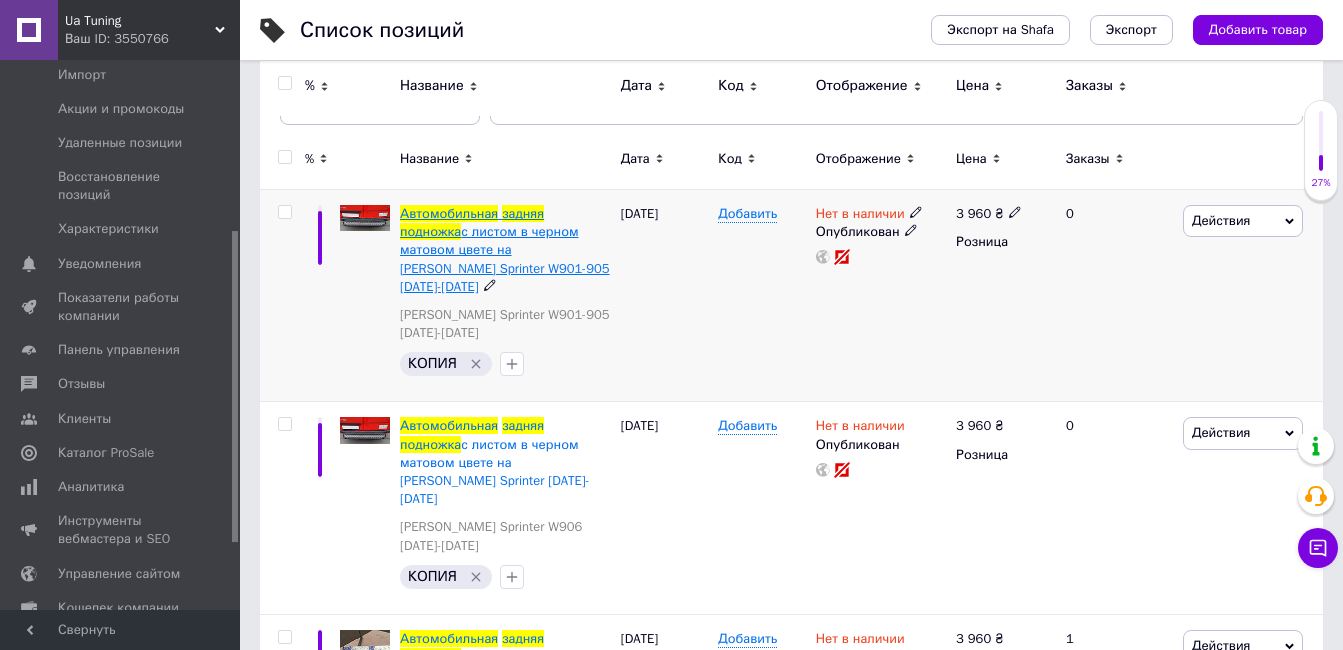 scroll, scrollTop: 0, scrollLeft: 0, axis: both 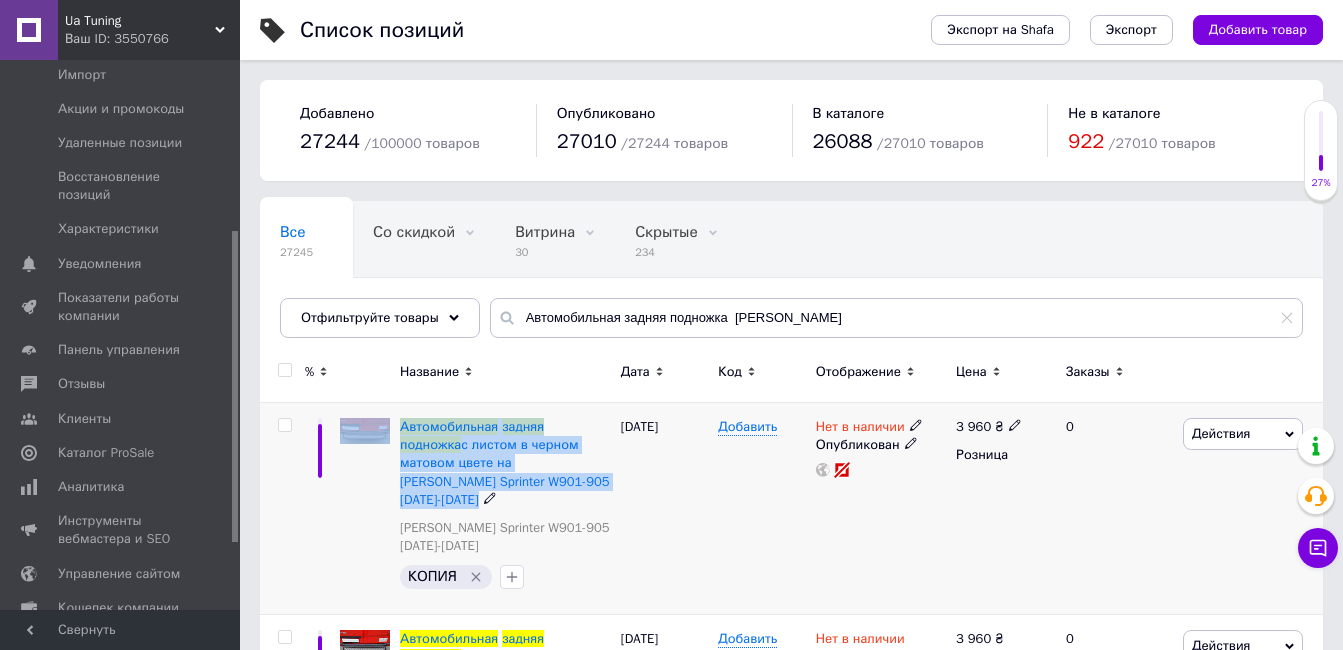 drag, startPoint x: 513, startPoint y: 483, endPoint x: 389, endPoint y: 433, distance: 133.70116 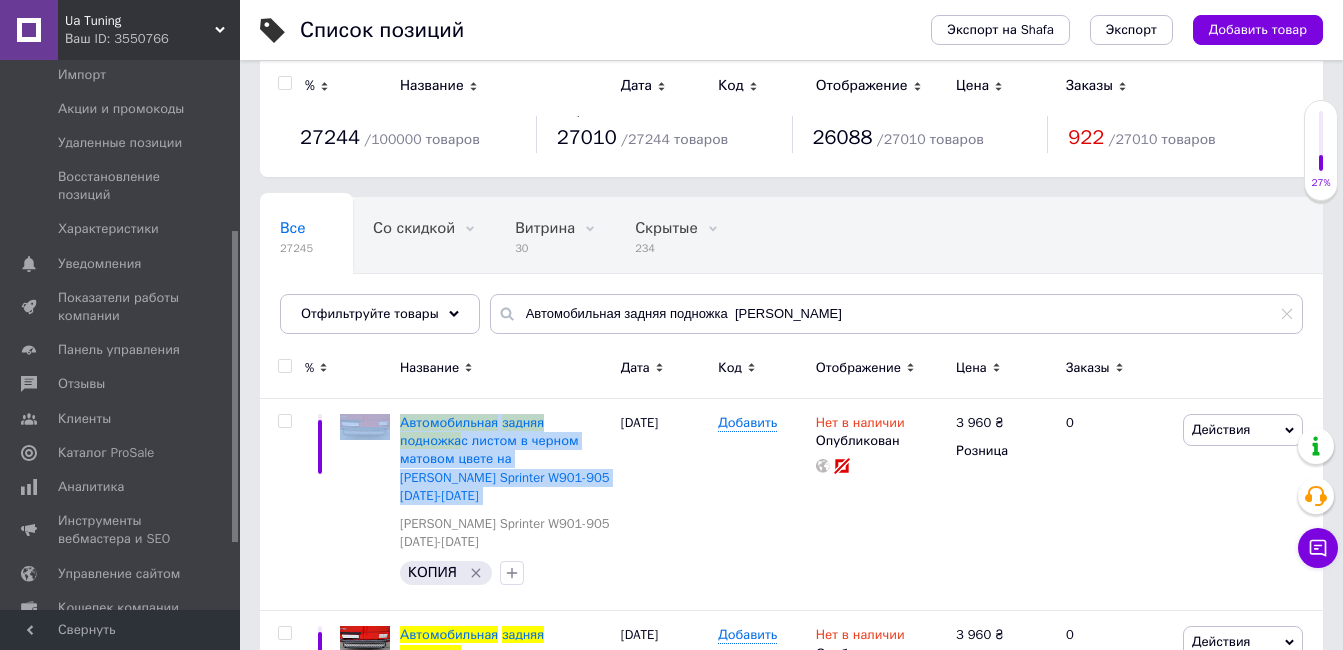 scroll, scrollTop: 0, scrollLeft: 0, axis: both 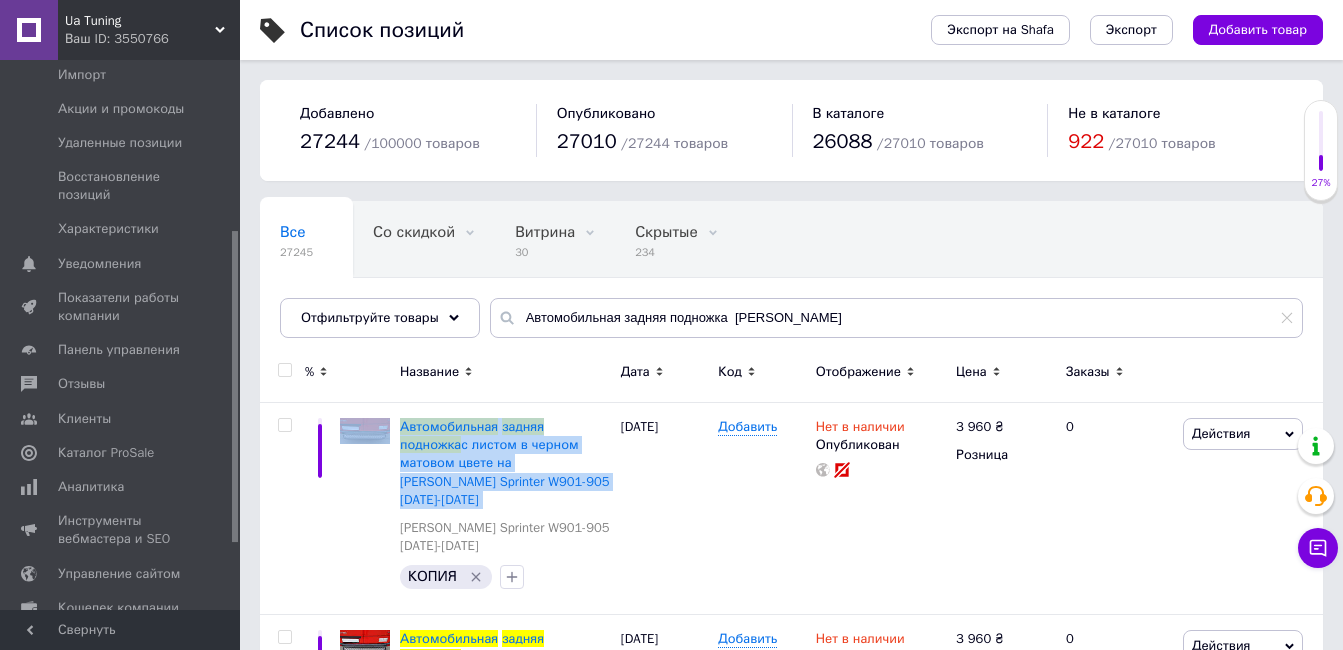 click at bounding box center [284, 370] 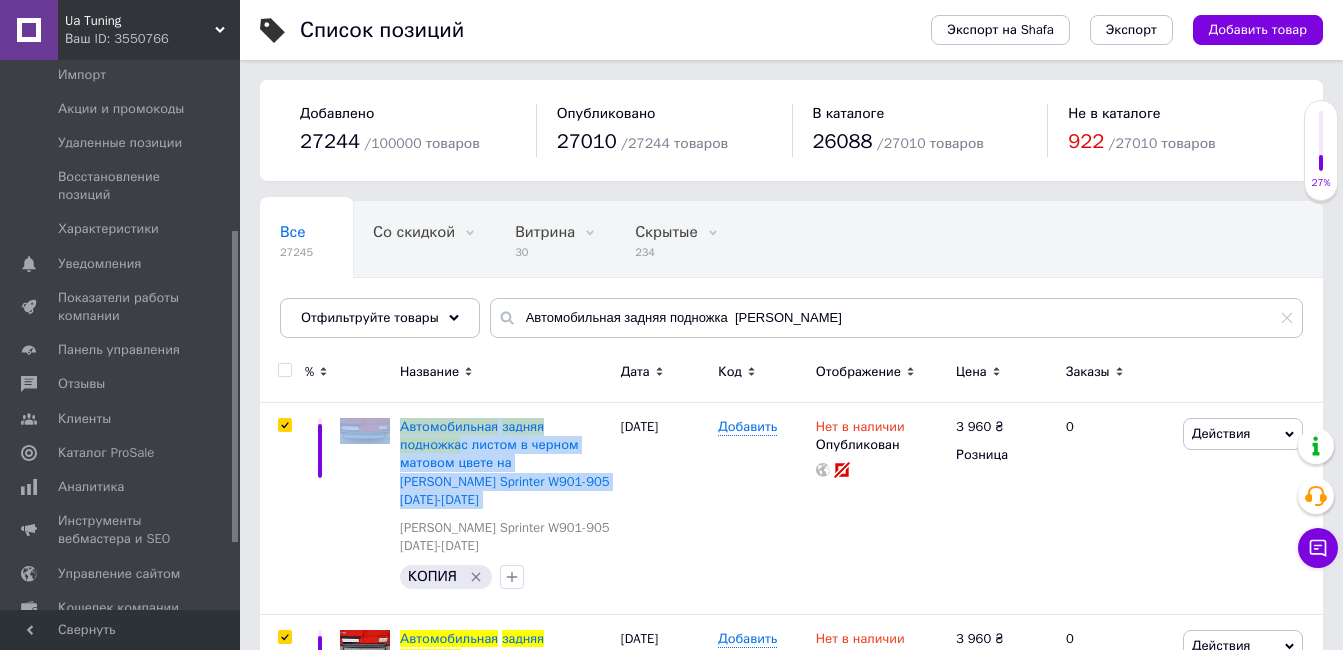 checkbox on "true" 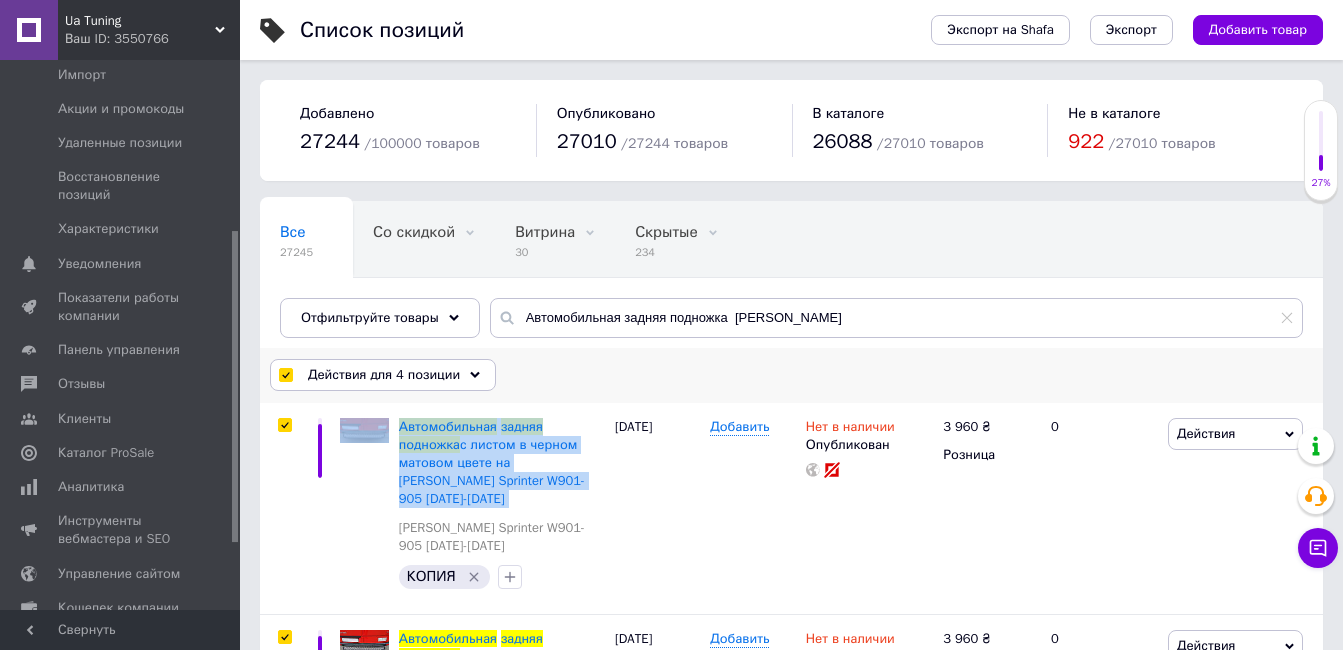 click on "Действия для 4 позиции" at bounding box center [383, 375] 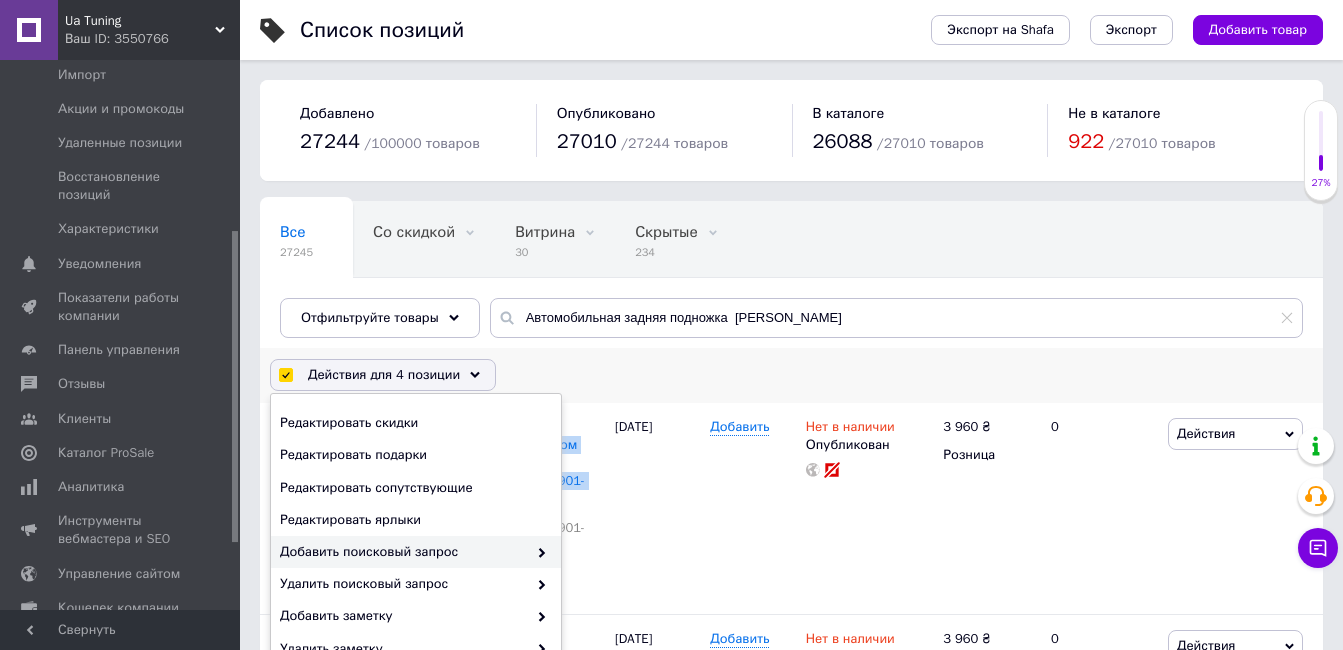 scroll, scrollTop: 192, scrollLeft: 0, axis: vertical 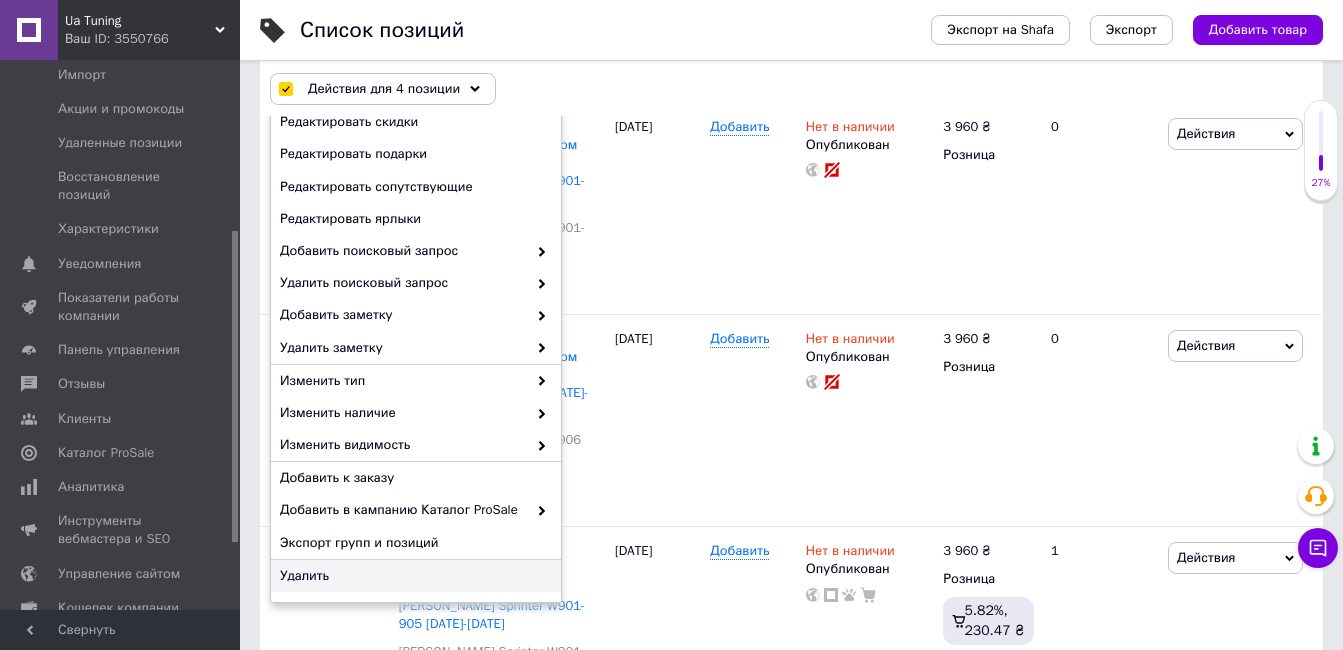 click on "Удалить" at bounding box center (413, 576) 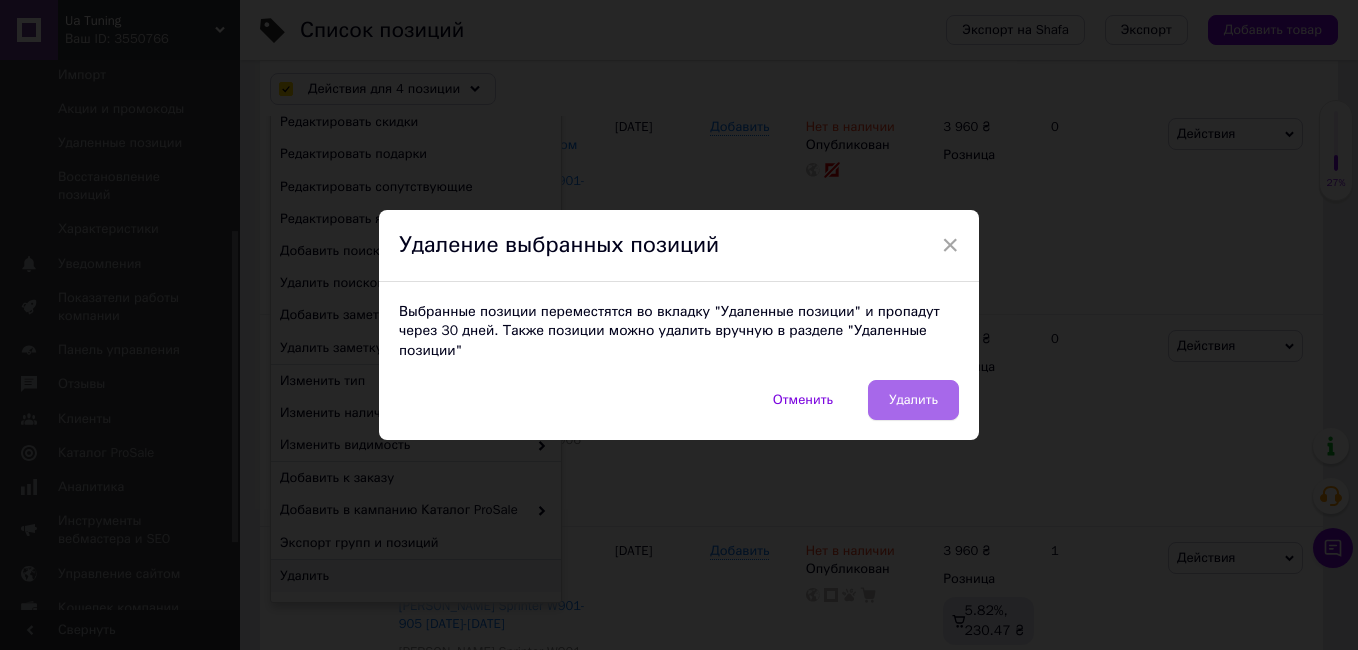 click on "Удалить" at bounding box center [913, 400] 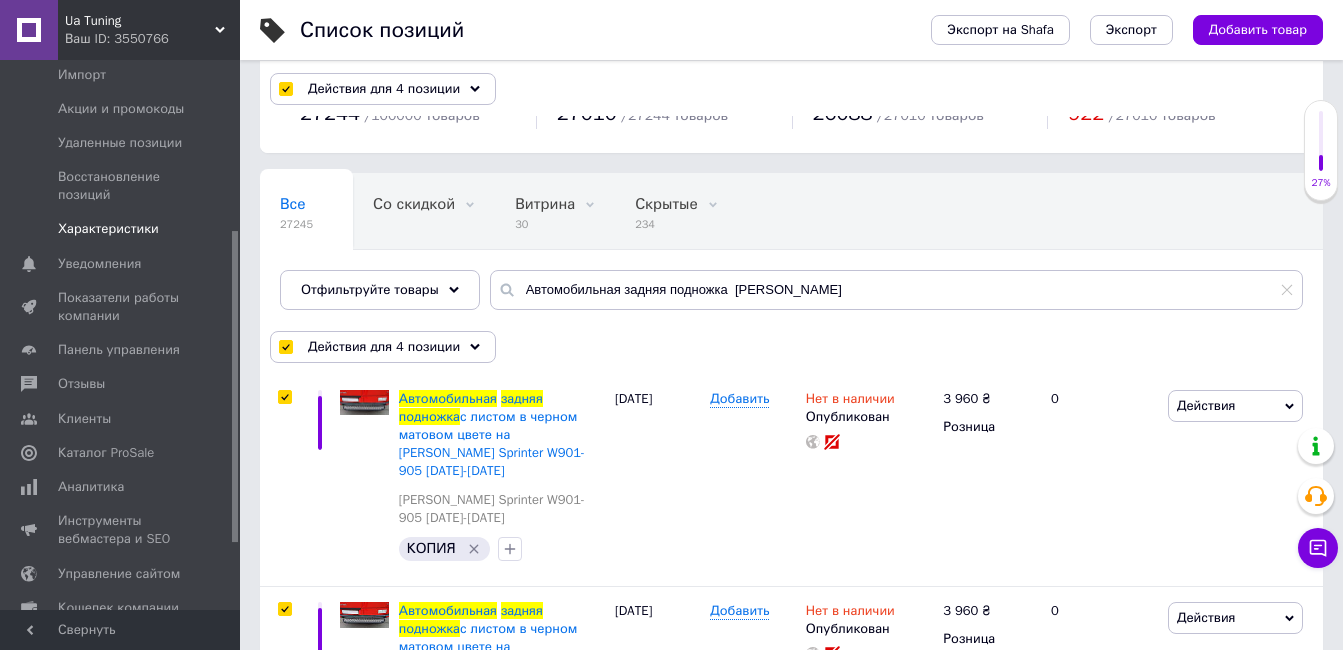 scroll, scrollTop: 0, scrollLeft: 0, axis: both 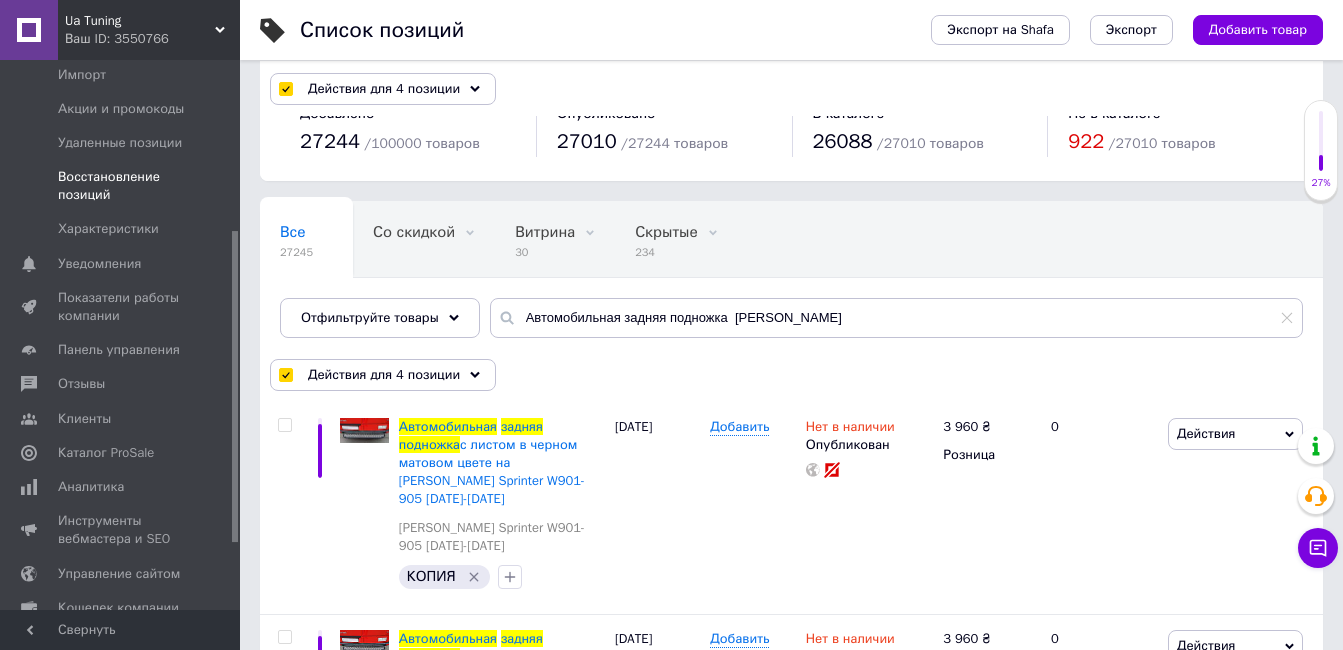 checkbox on "false" 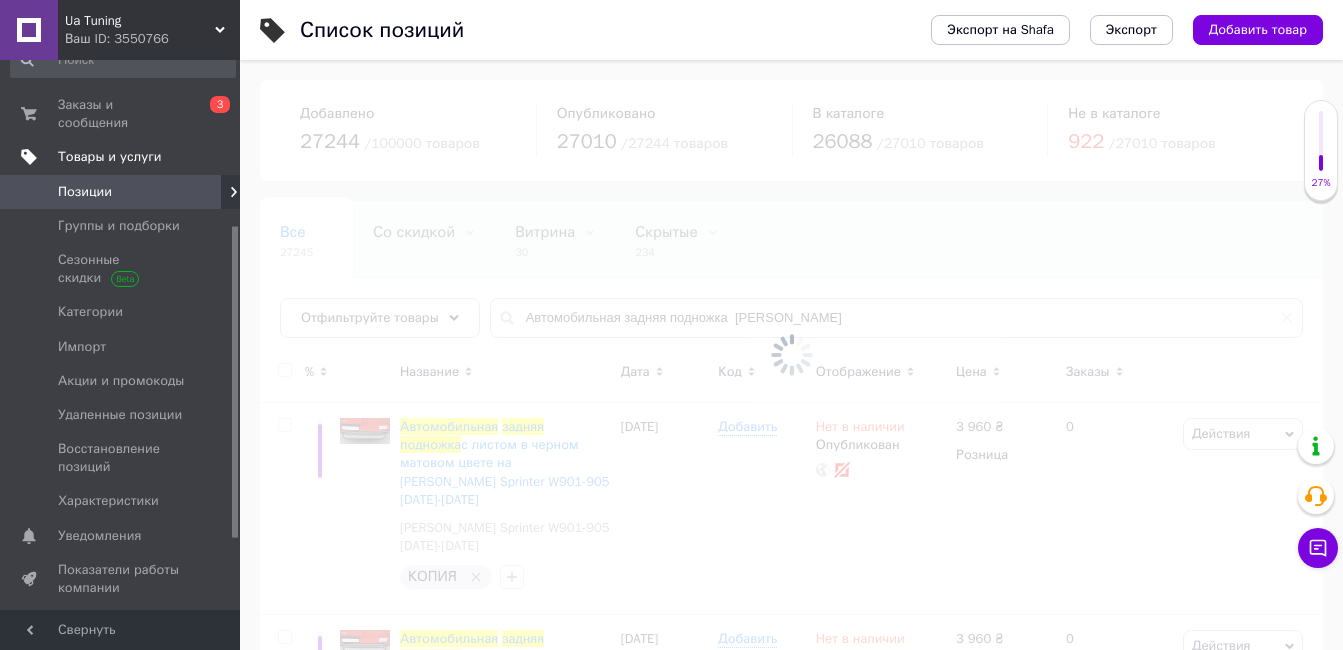 scroll, scrollTop: 0, scrollLeft: 0, axis: both 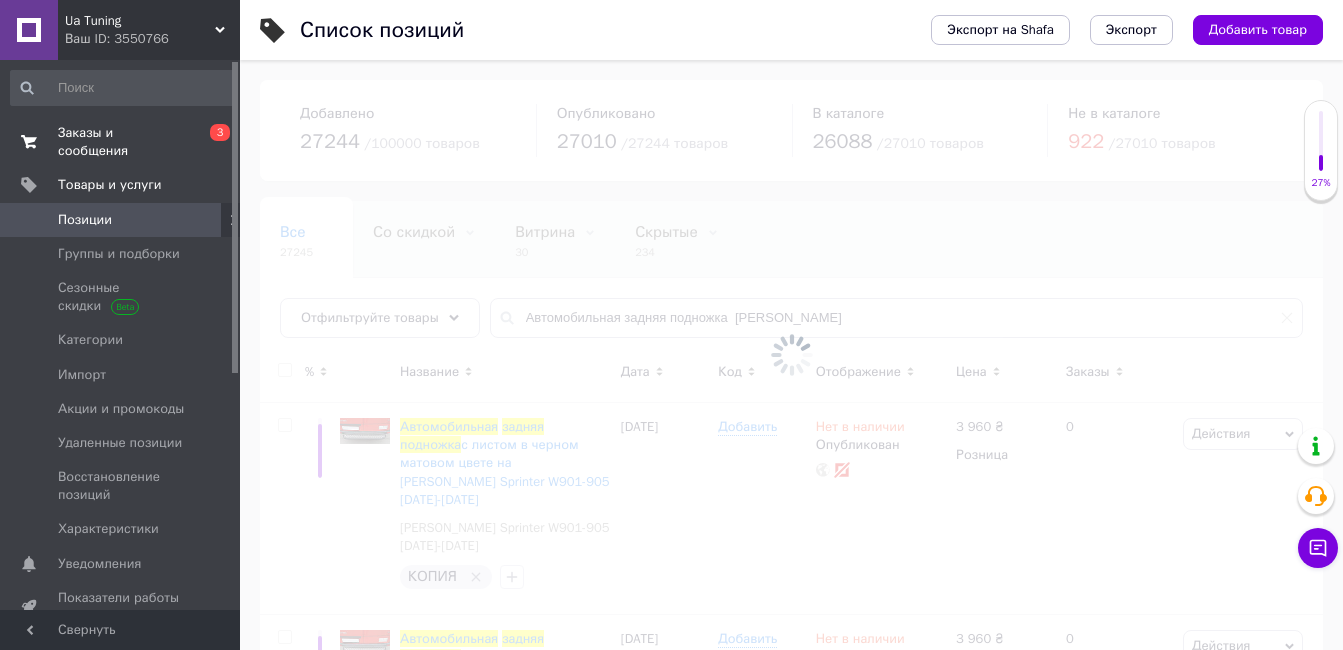 click on "Заказы и сообщения" at bounding box center (121, 142) 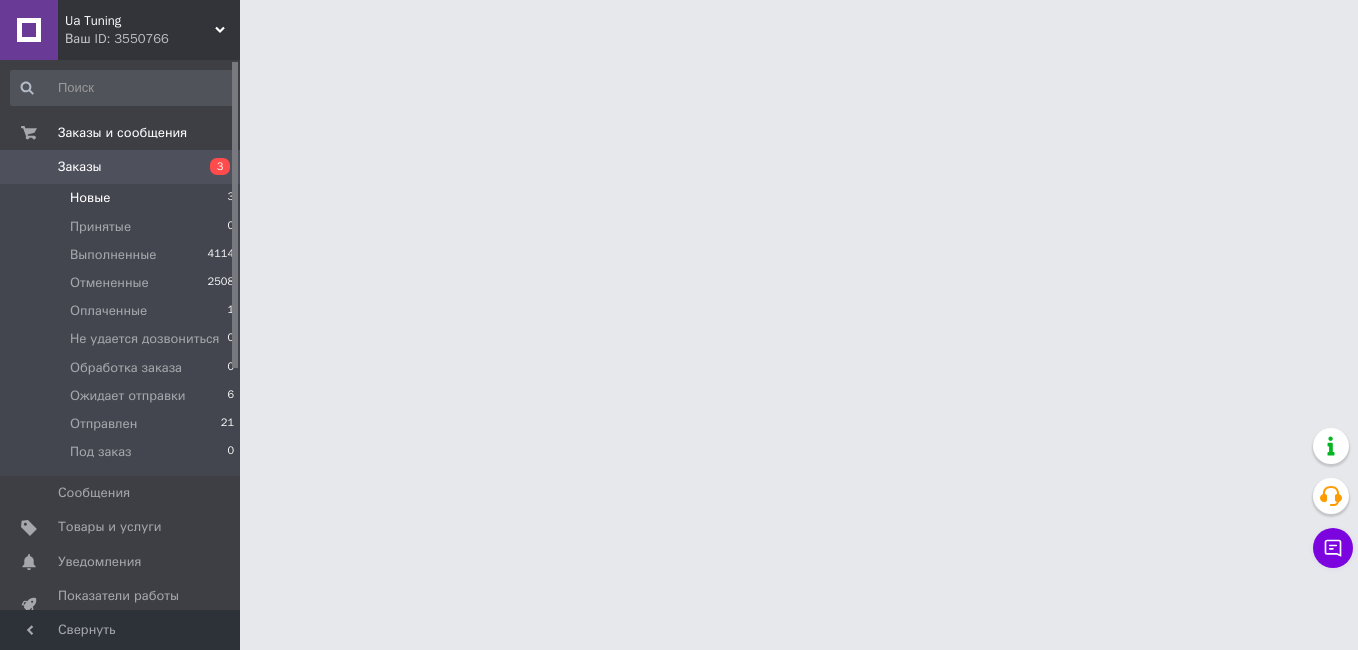 click on "Новые 3" at bounding box center (123, 198) 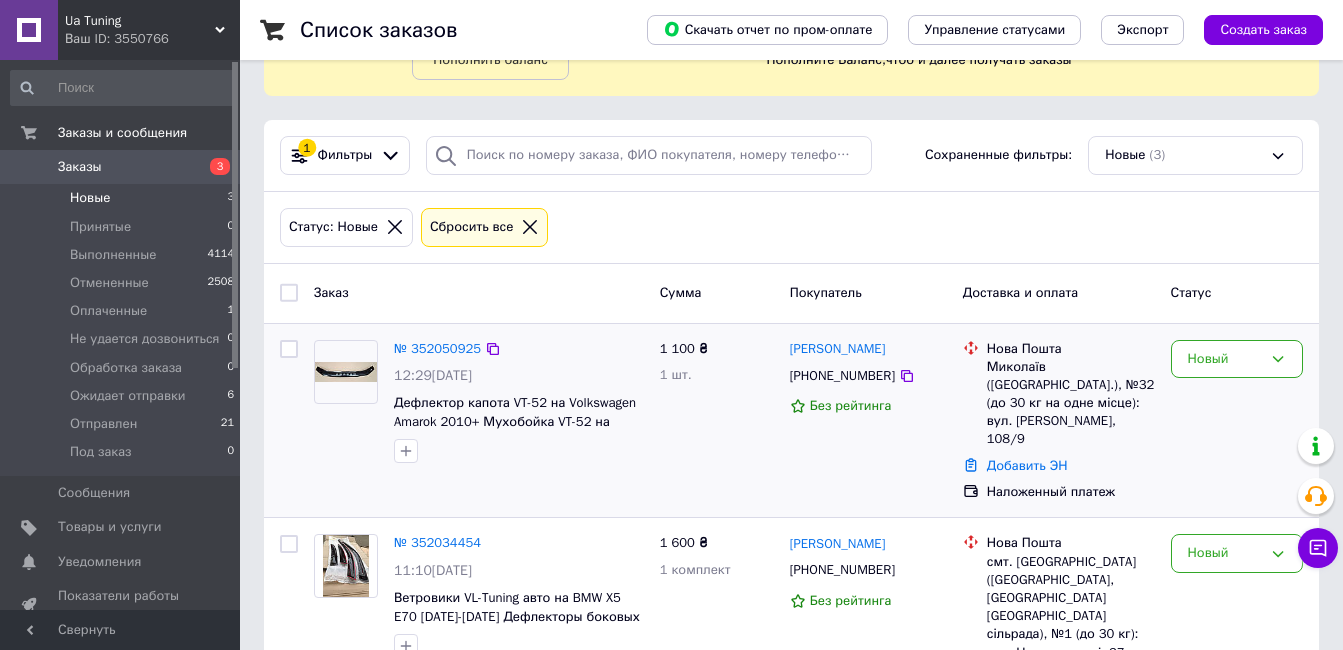 scroll, scrollTop: 332, scrollLeft: 0, axis: vertical 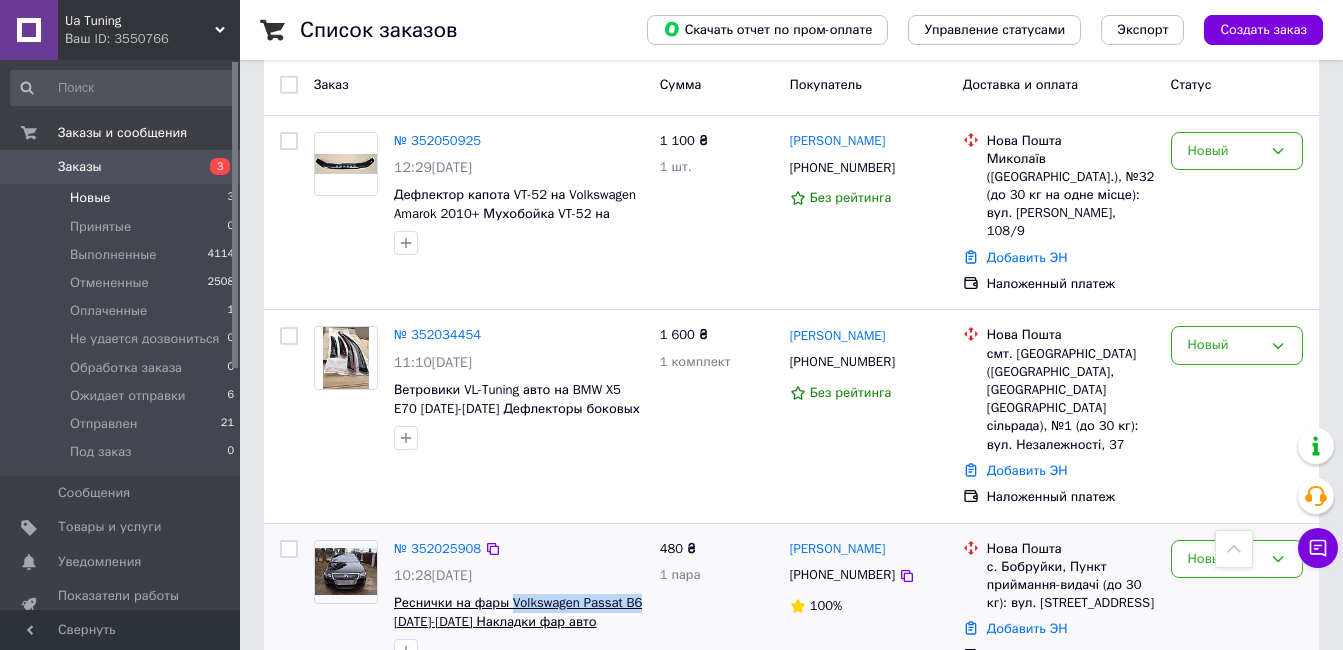 drag, startPoint x: 643, startPoint y: 547, endPoint x: 506, endPoint y: 548, distance: 137.00365 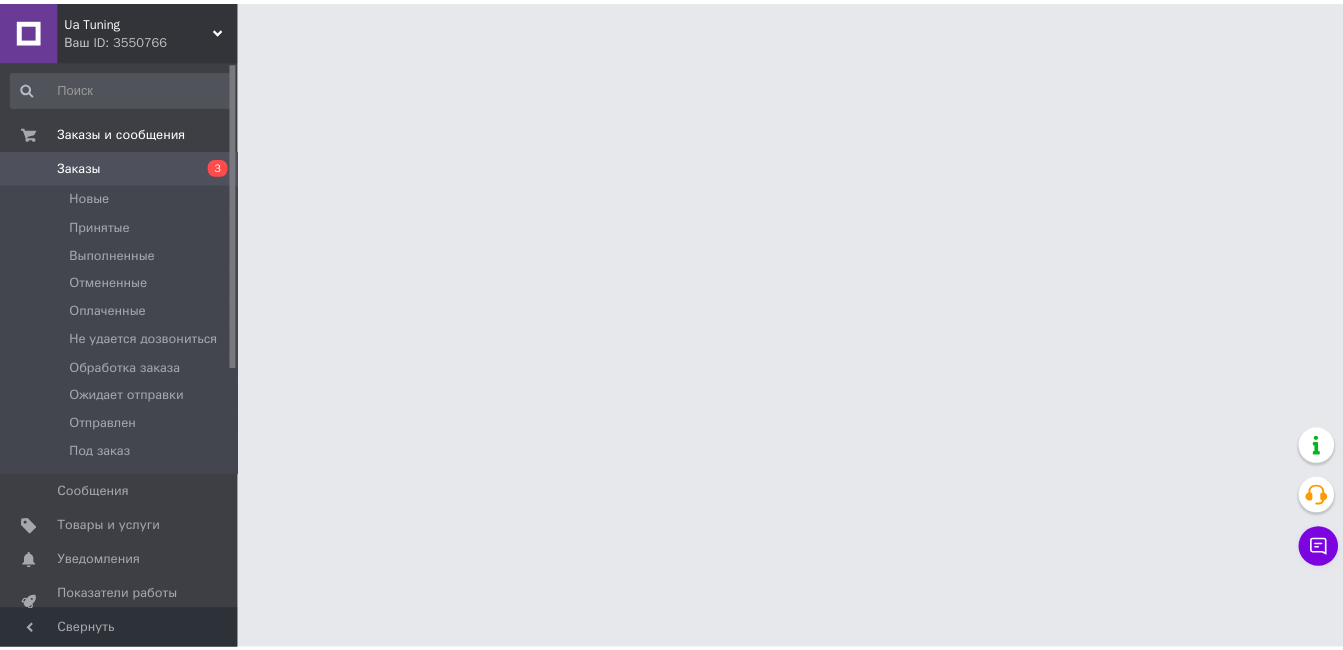 scroll, scrollTop: 0, scrollLeft: 0, axis: both 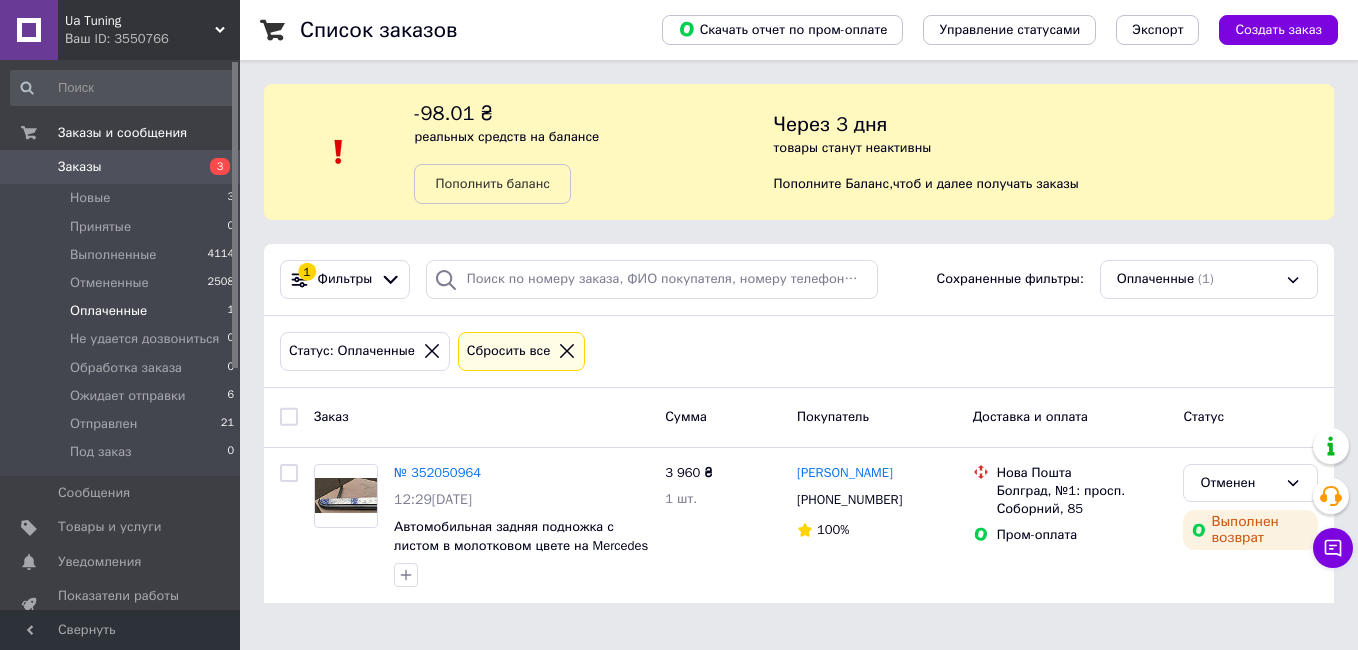 click on "Оплаченные 1" at bounding box center (123, 311) 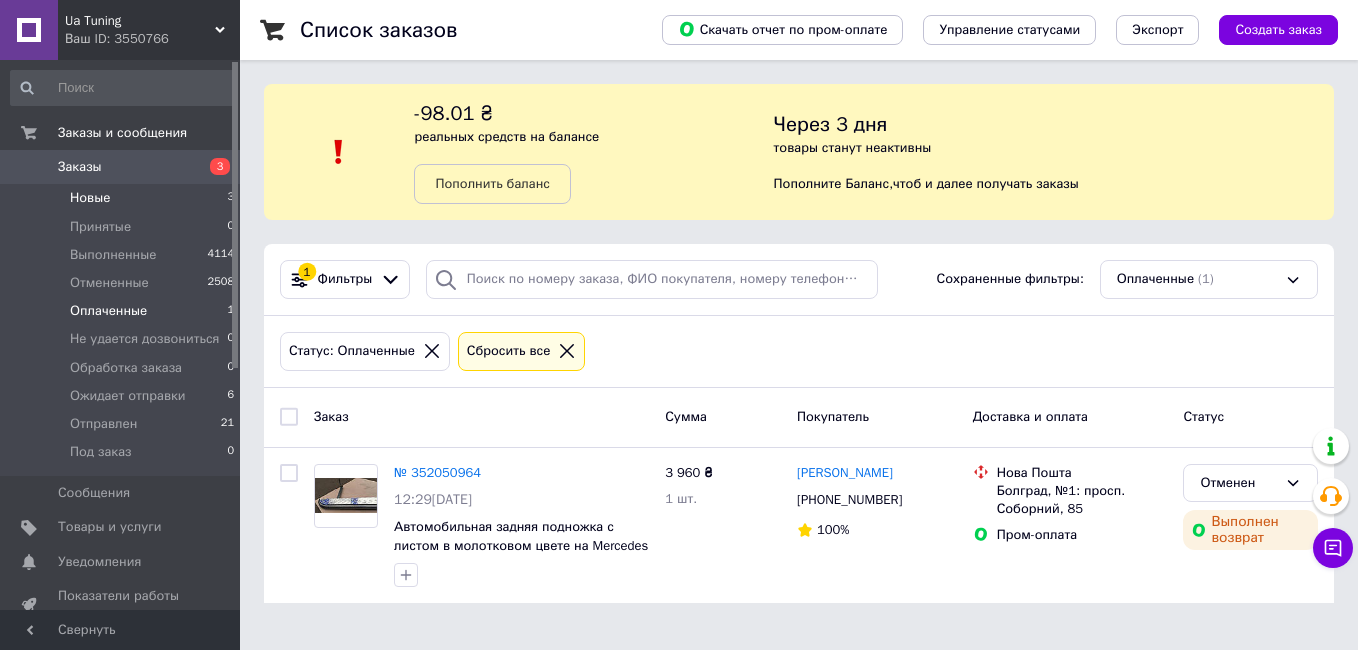 click on "Новые 3" at bounding box center [123, 198] 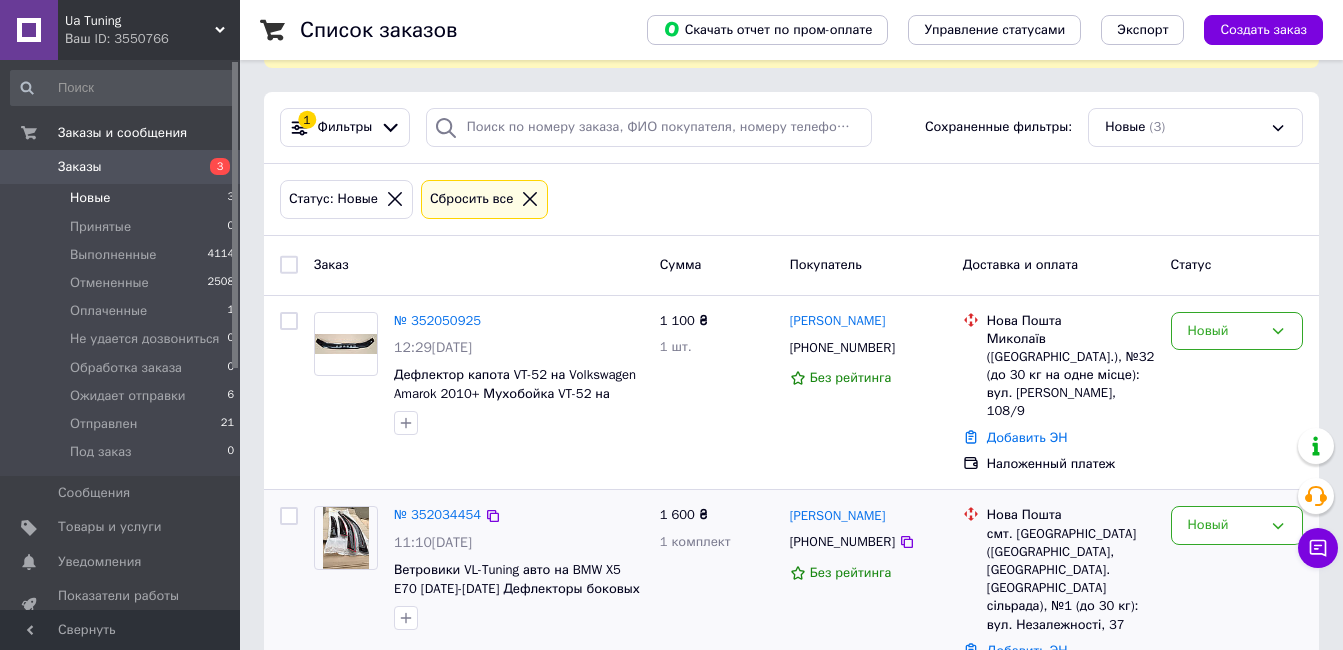 scroll, scrollTop: 332, scrollLeft: 0, axis: vertical 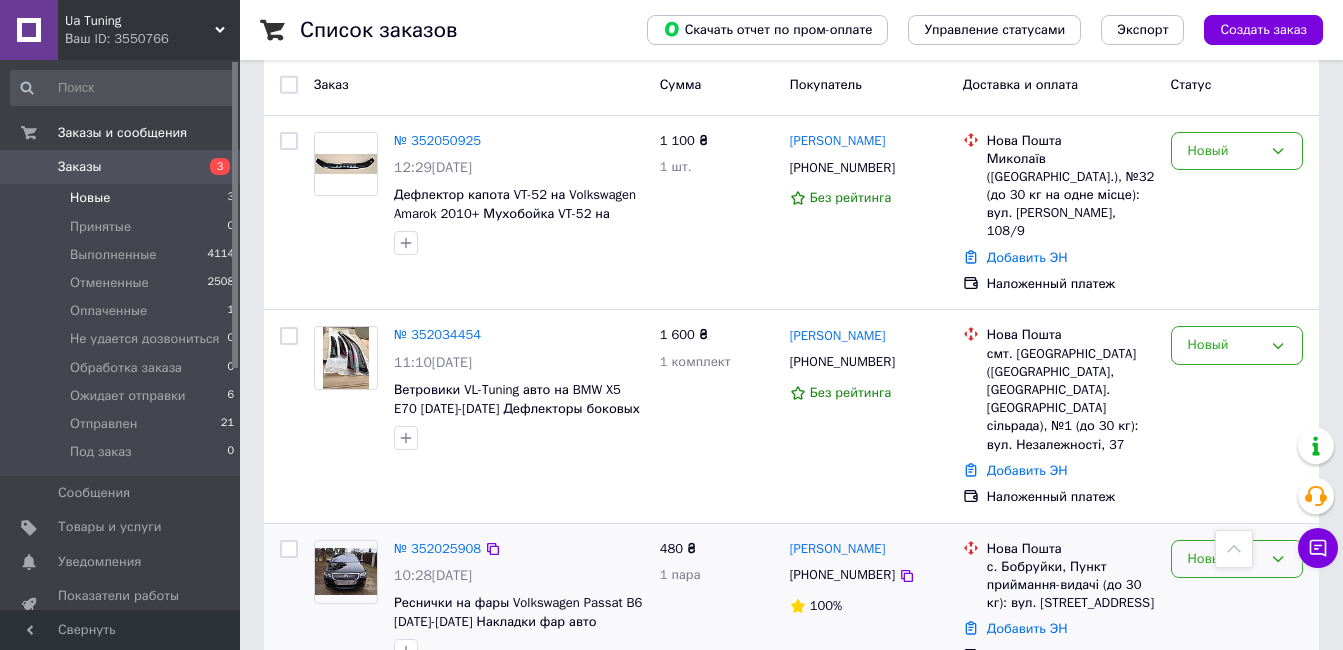 click on "Новый" at bounding box center (1225, 559) 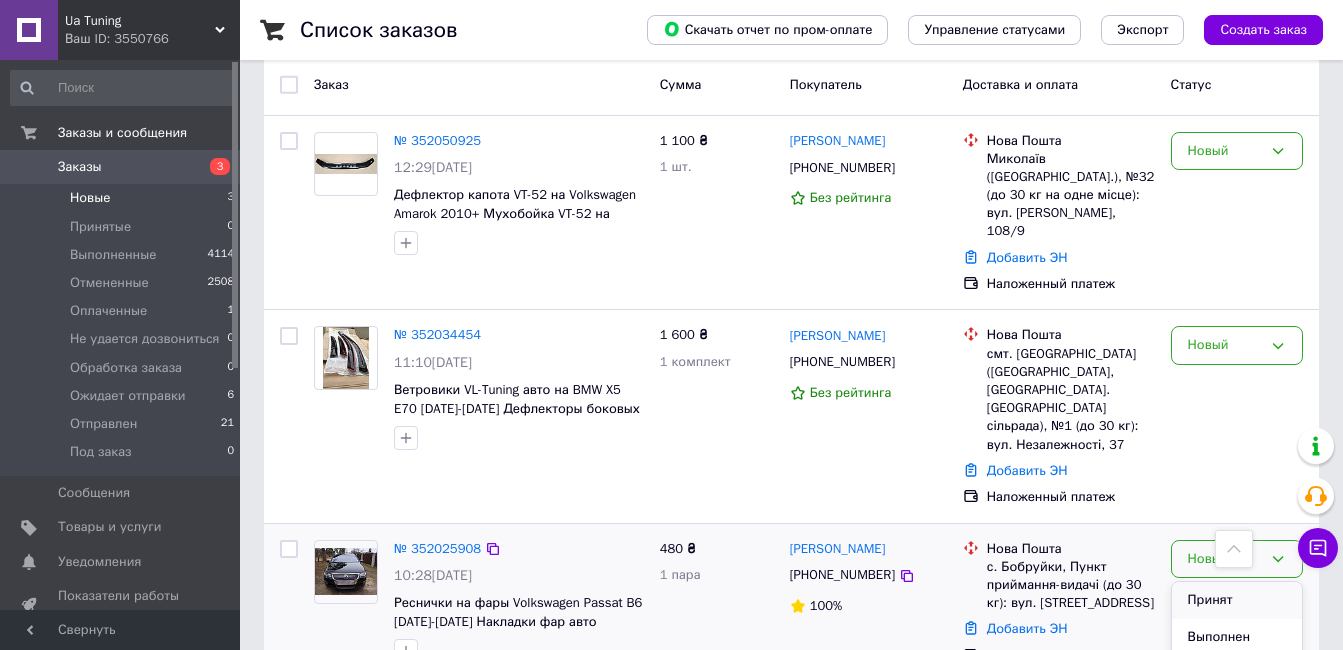 click on "Принят" at bounding box center [1237, 600] 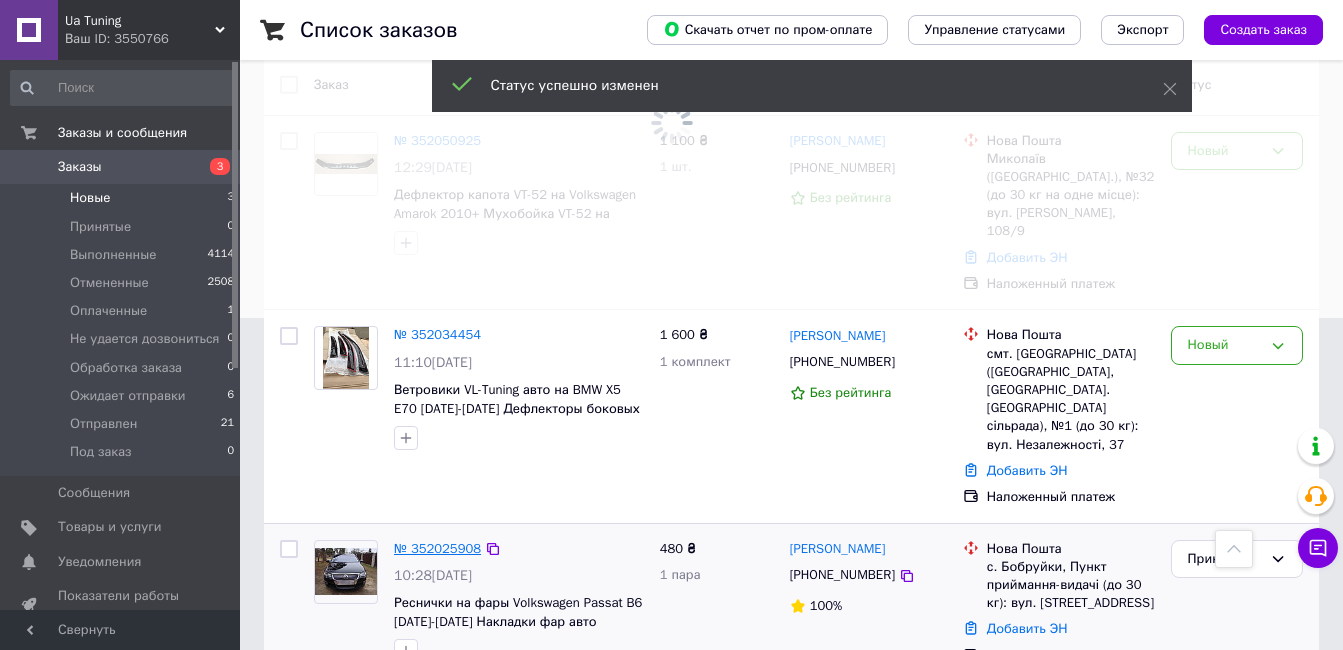 click on "№ 352025908" at bounding box center [437, 548] 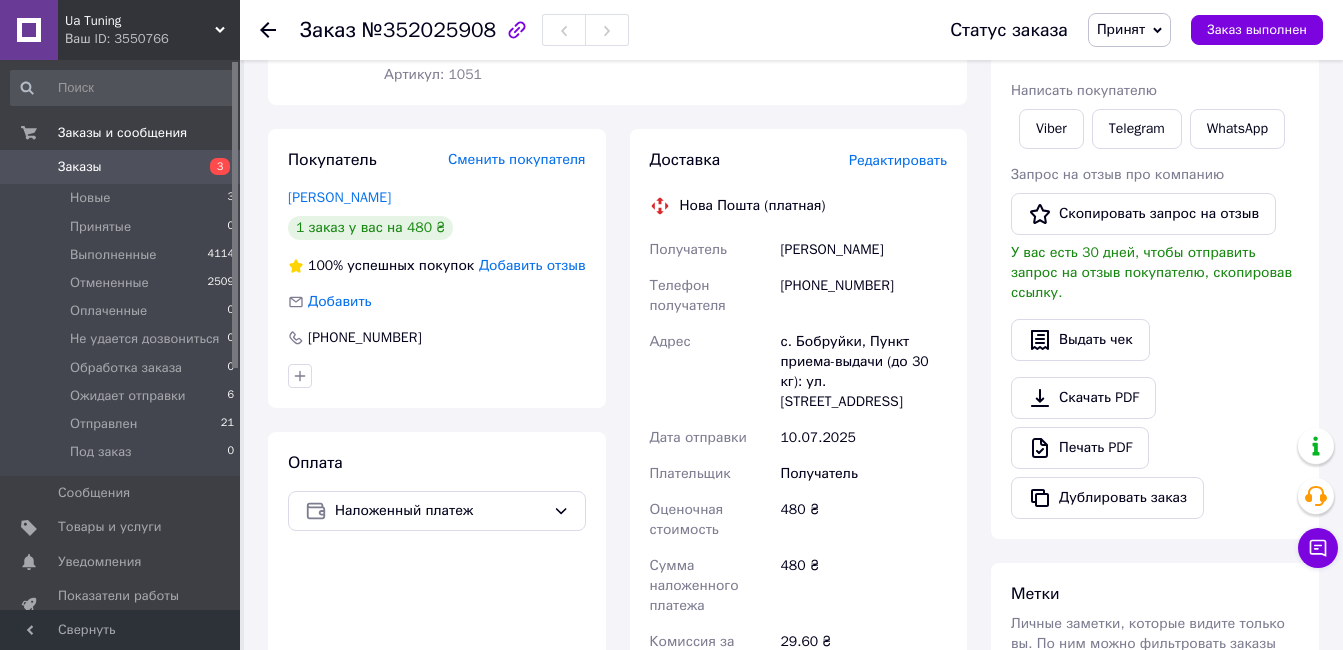 scroll, scrollTop: 200, scrollLeft: 0, axis: vertical 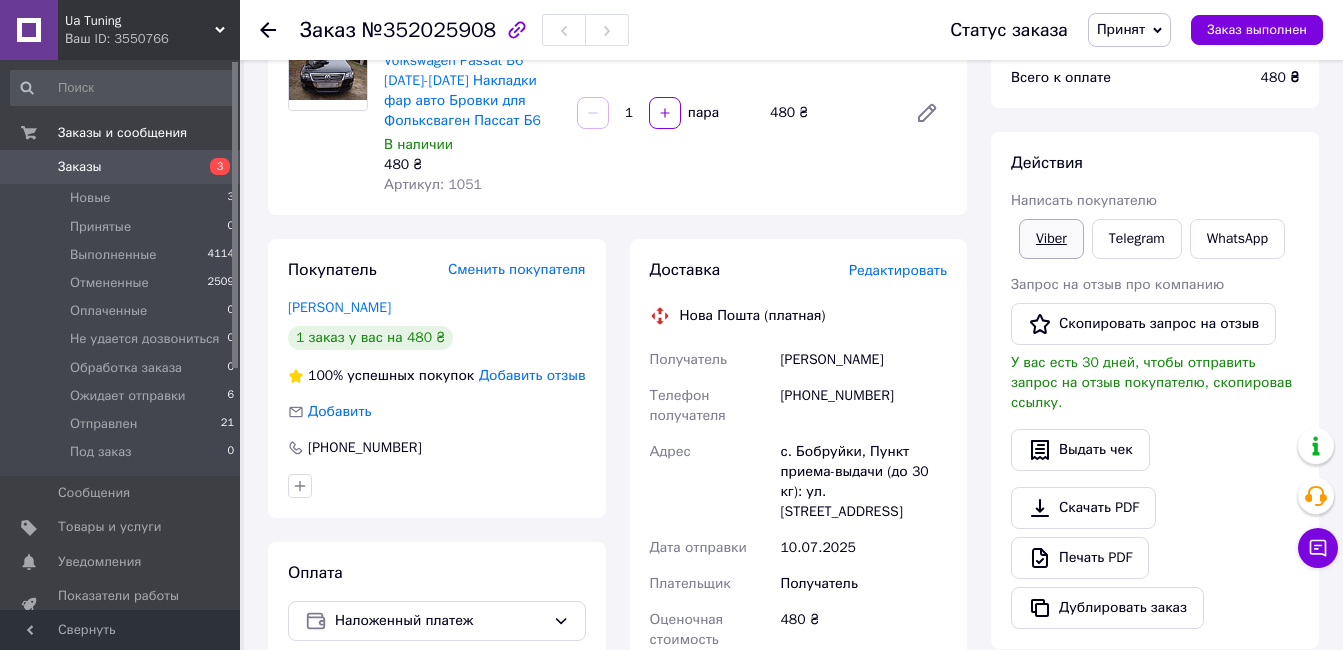 click on "Viber" at bounding box center [1051, 239] 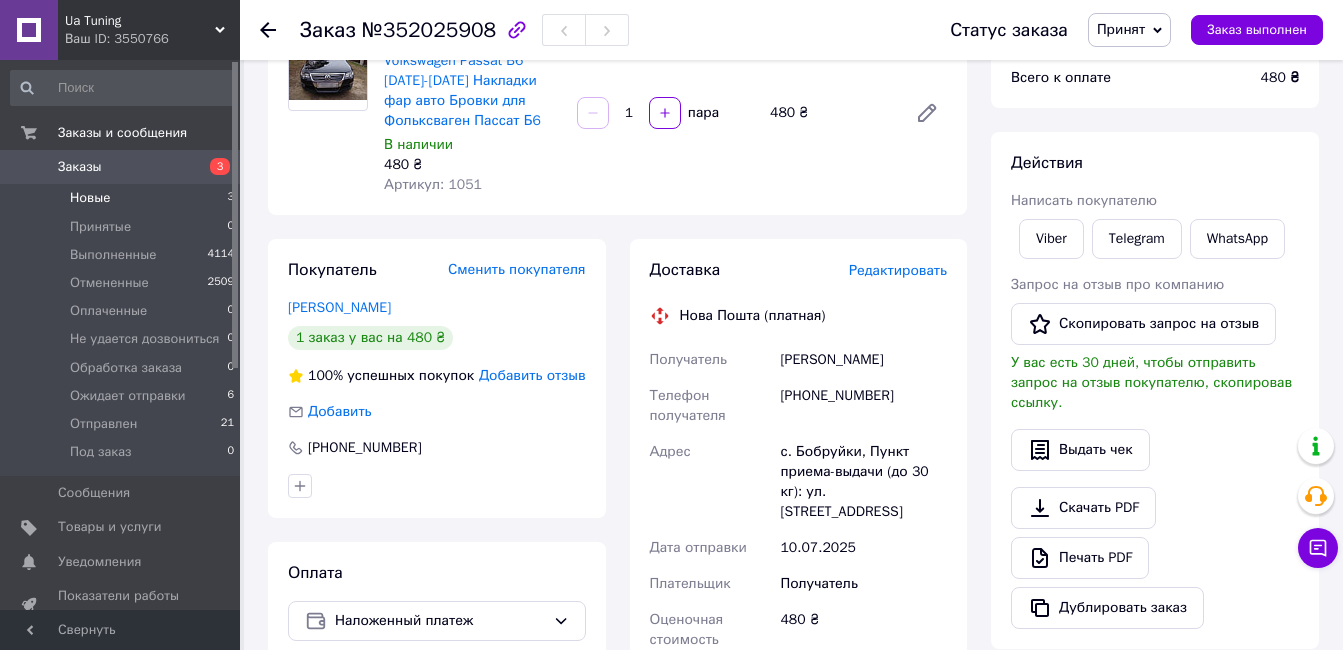 click on "Новые 3" at bounding box center [123, 198] 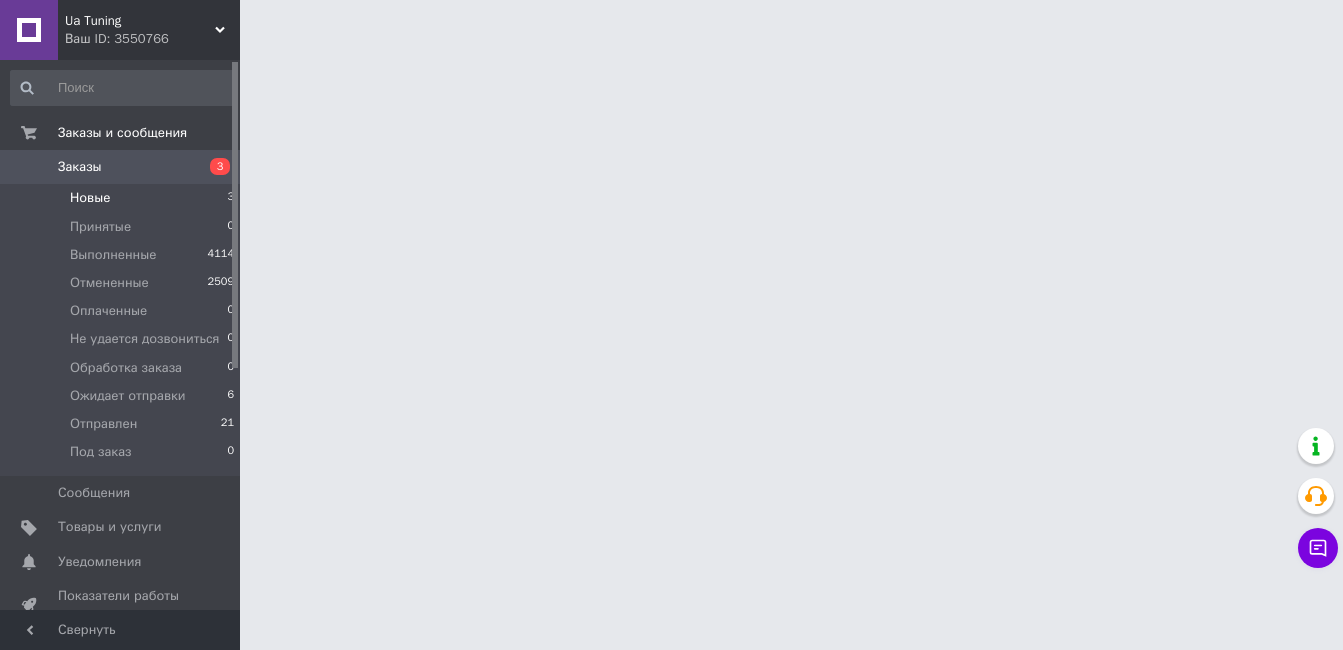 scroll, scrollTop: 0, scrollLeft: 0, axis: both 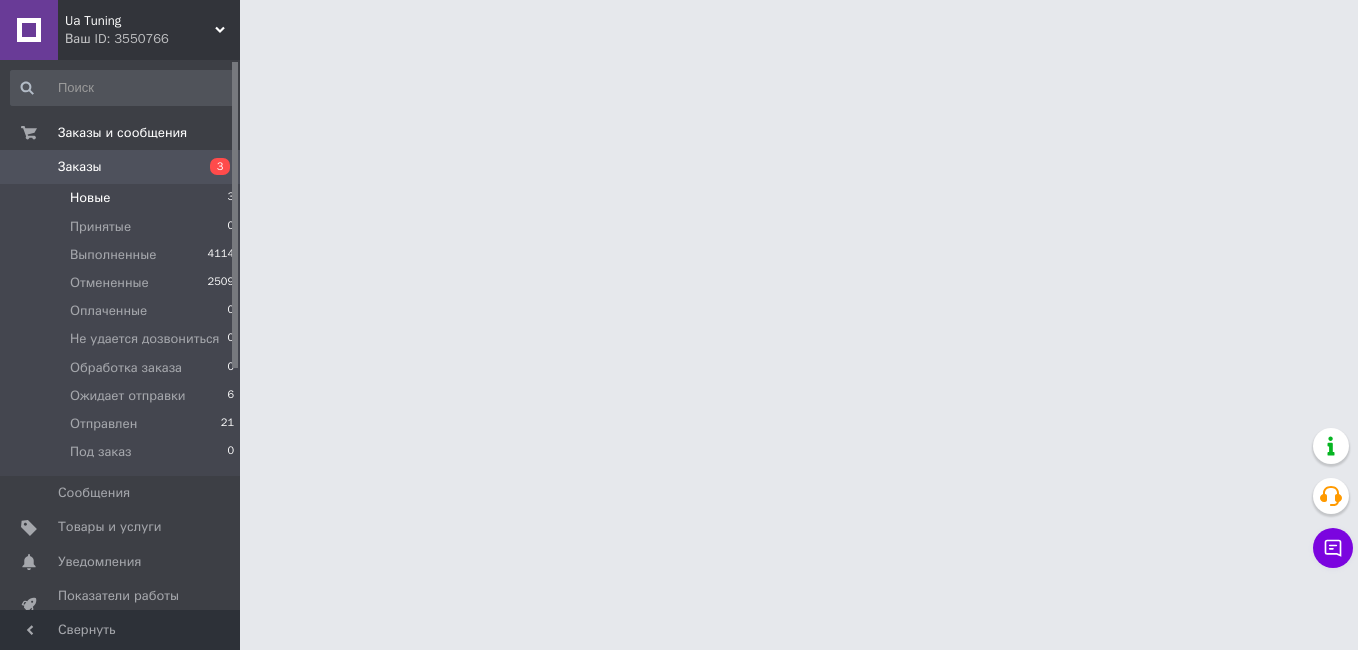 click on "Новые 3" at bounding box center [123, 198] 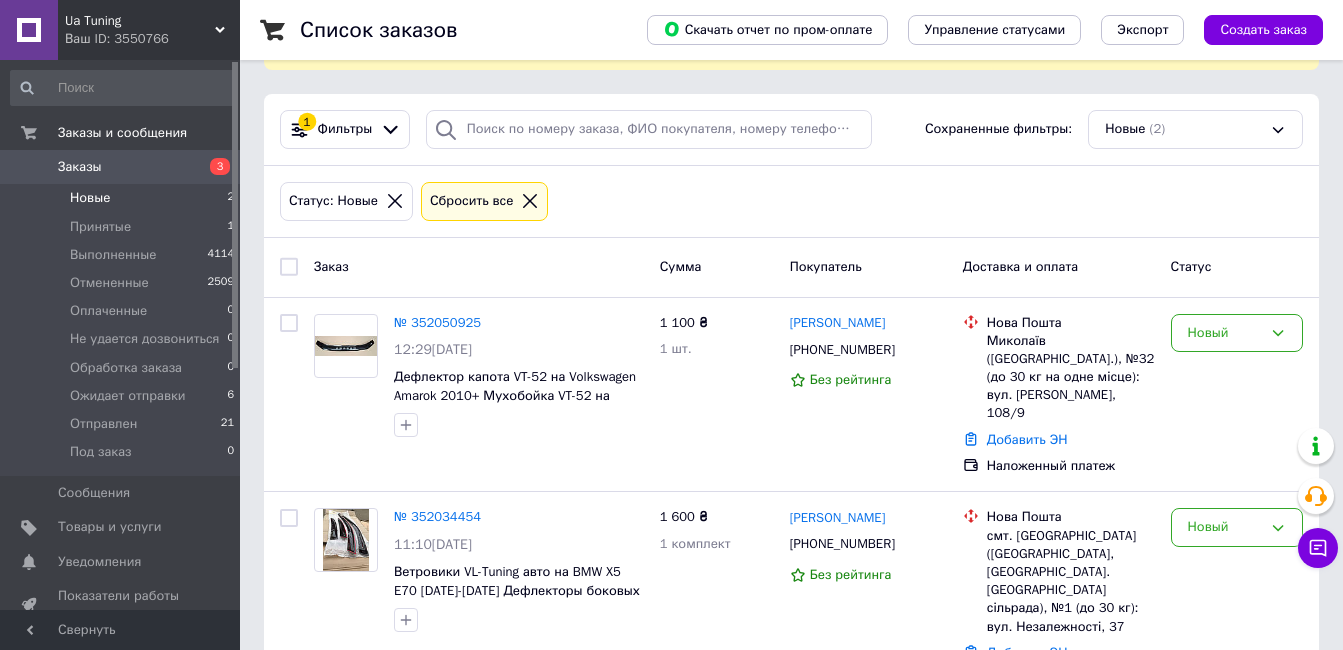 scroll, scrollTop: 174, scrollLeft: 0, axis: vertical 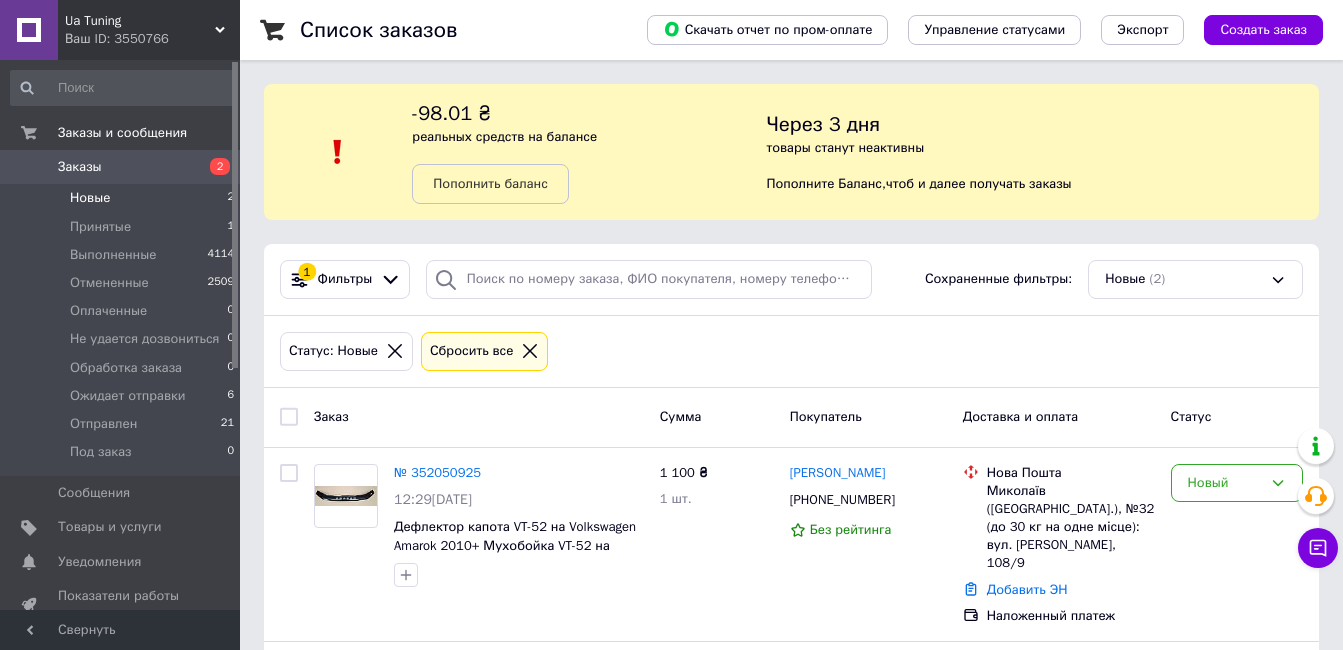 click on "Новые 2" at bounding box center [123, 198] 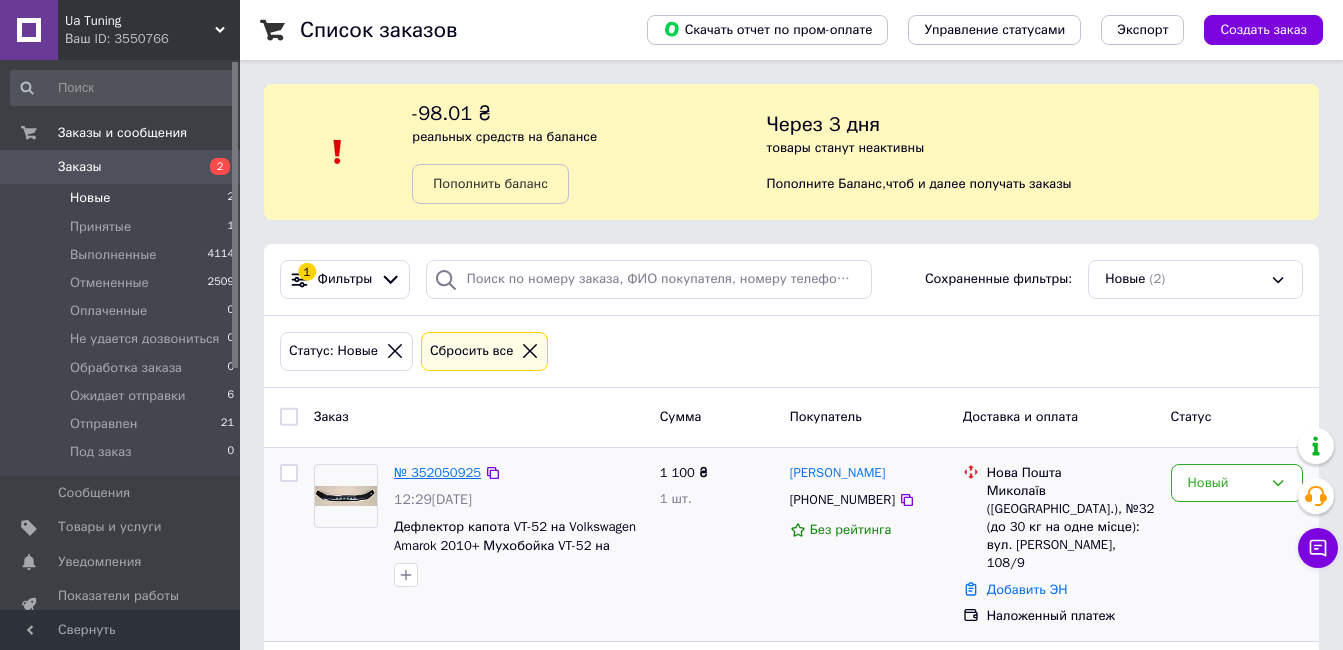 click on "№ 352050925" at bounding box center [437, 472] 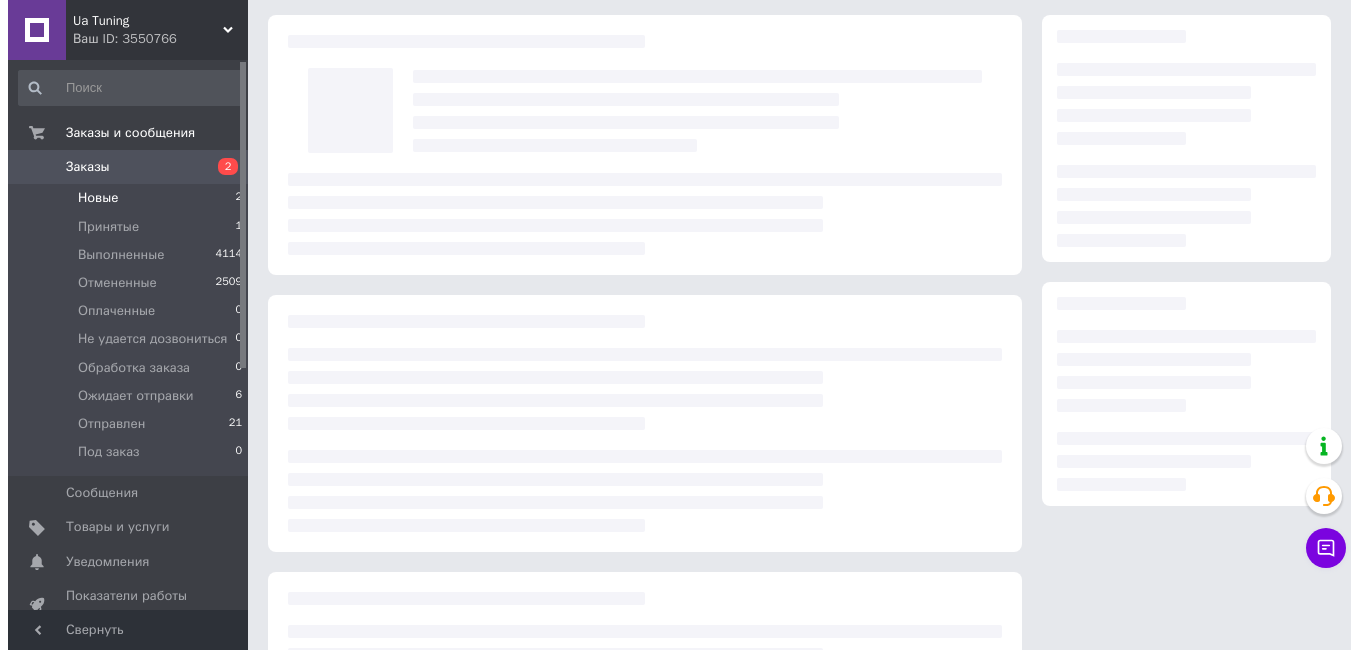 scroll, scrollTop: 100, scrollLeft: 0, axis: vertical 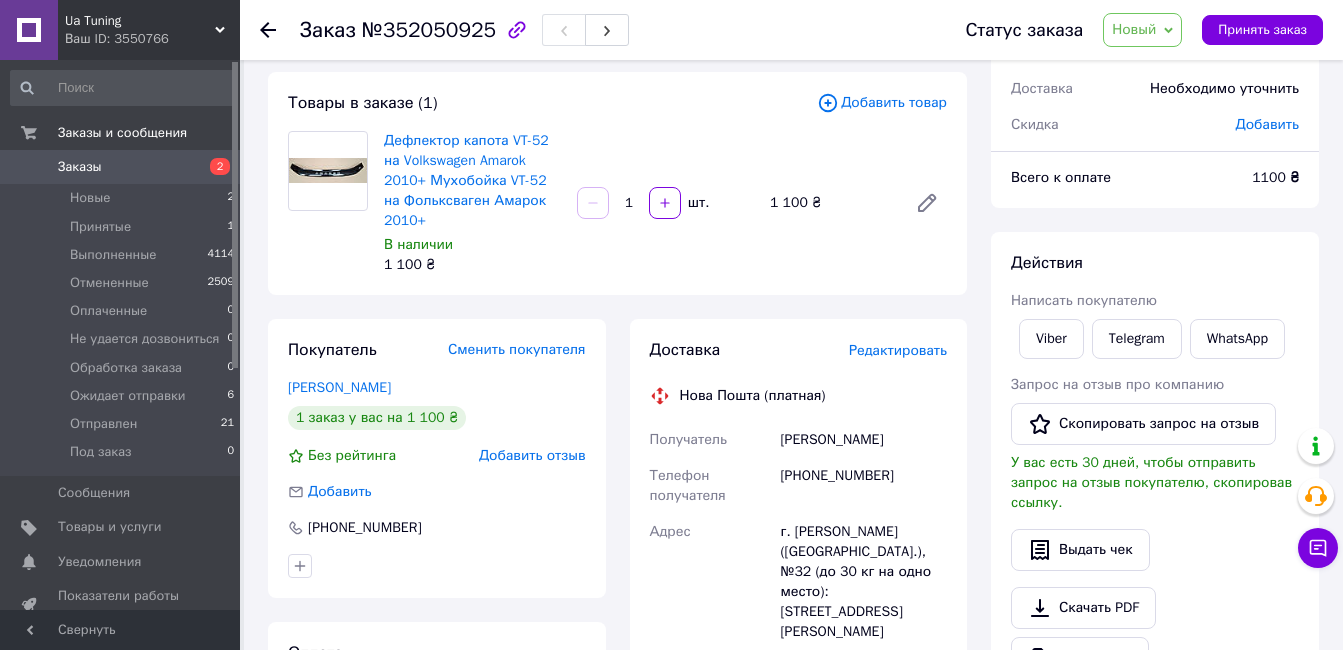 click on "Редактировать" at bounding box center (898, 350) 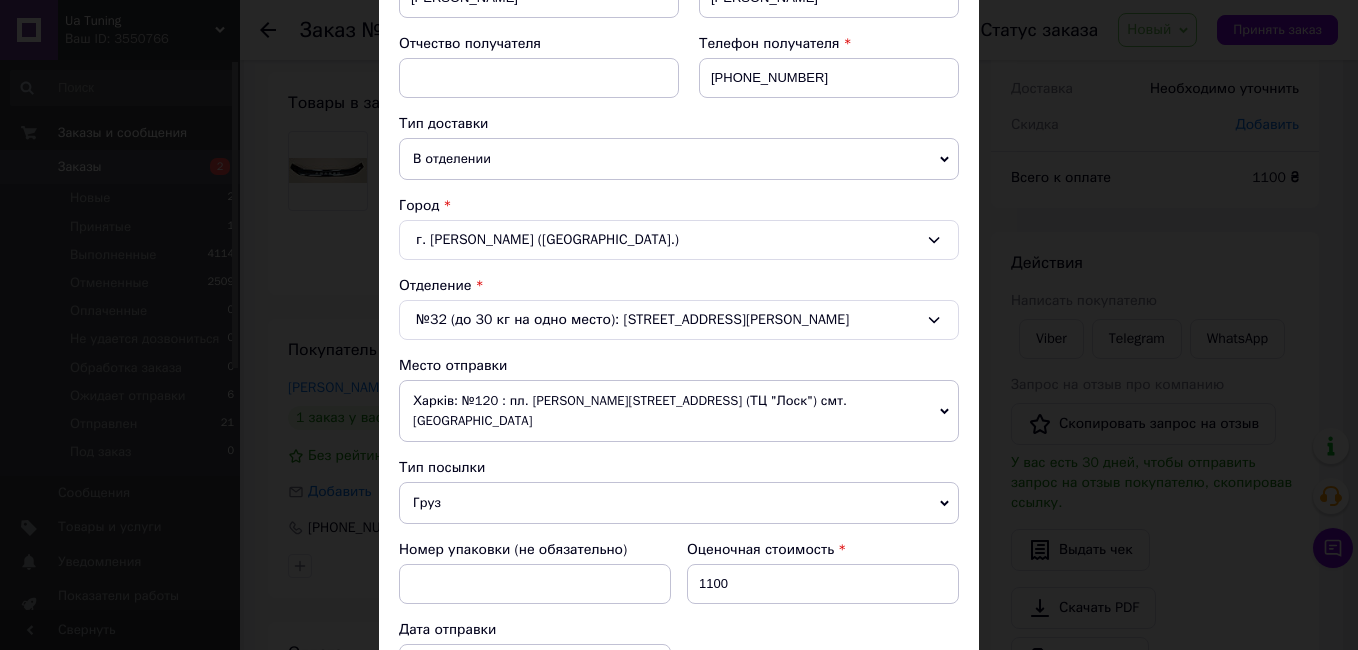 scroll, scrollTop: 400, scrollLeft: 0, axis: vertical 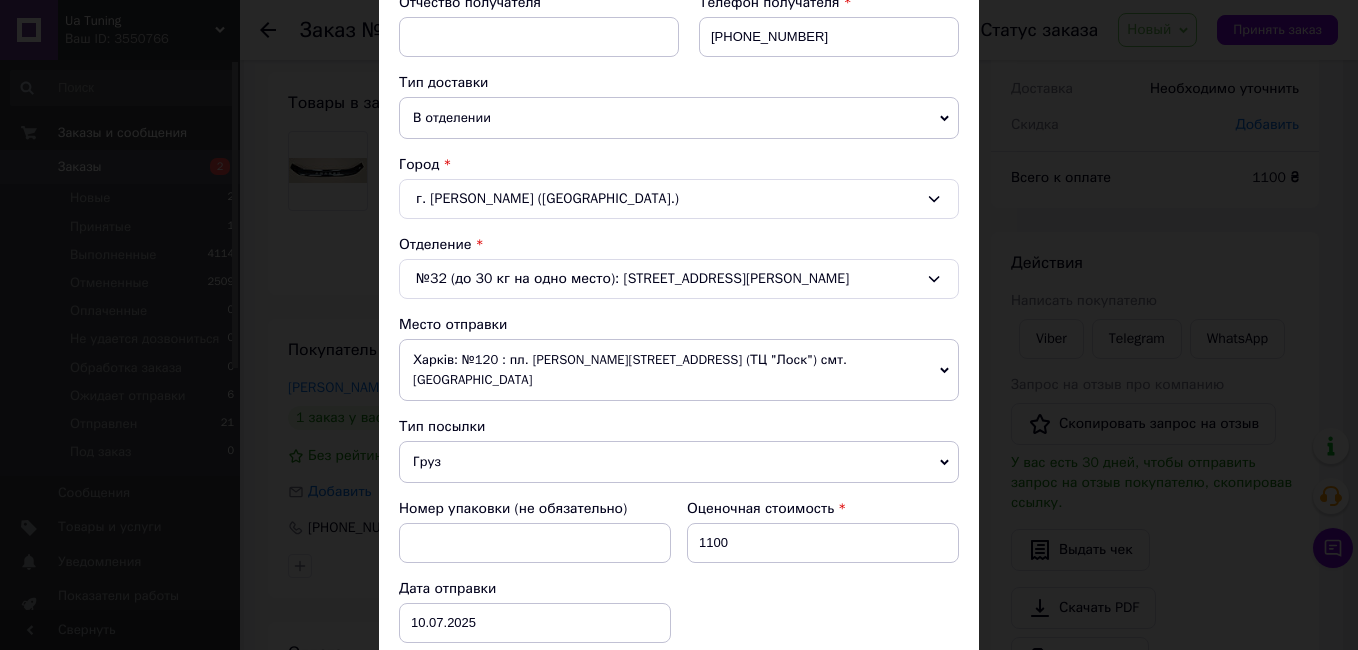 click on "№32 (до 30 кг на одно место): ул. Игоря Бедзая, 108/9" at bounding box center [679, 279] 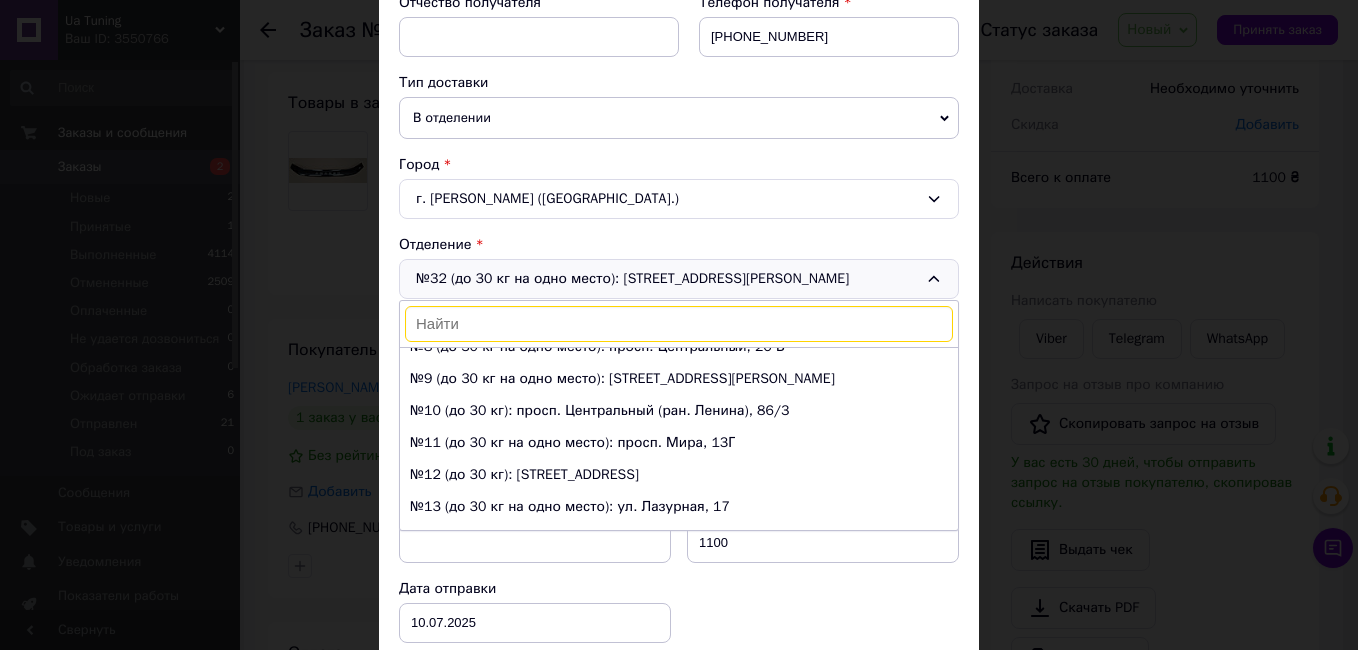 scroll, scrollTop: 0, scrollLeft: 0, axis: both 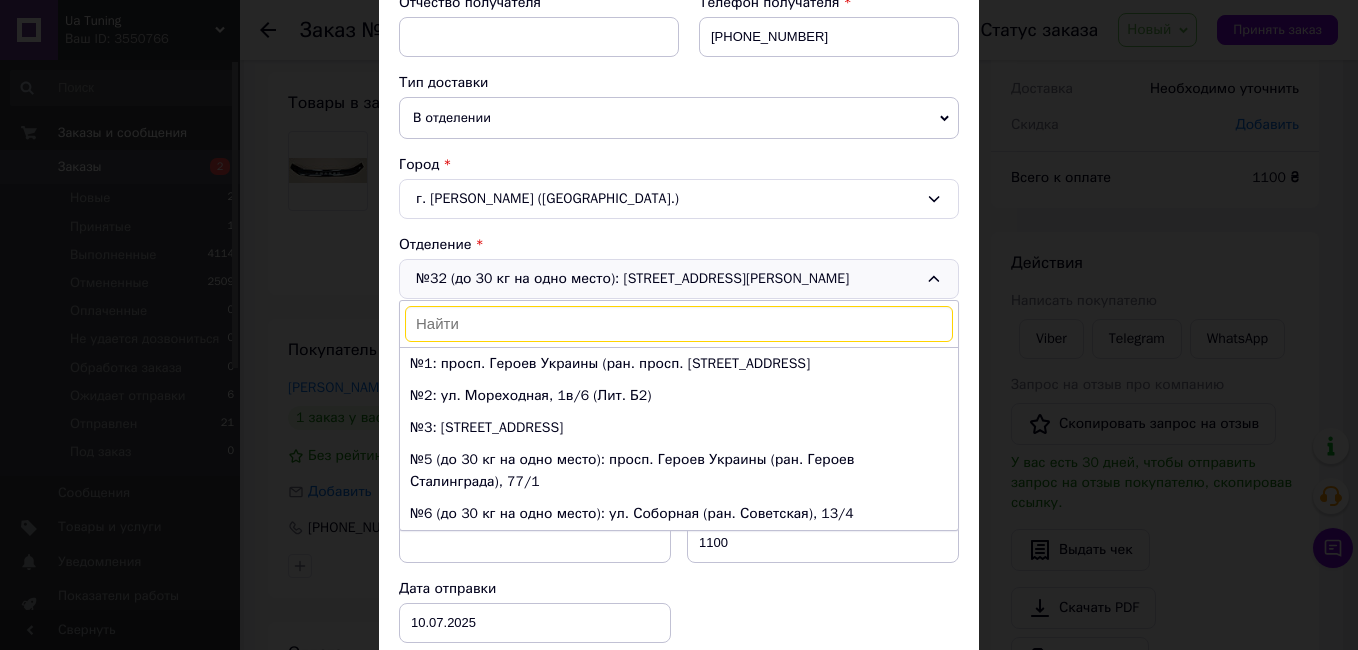 click on "№3: ул. Космонавтов, 83A" at bounding box center (679, 428) 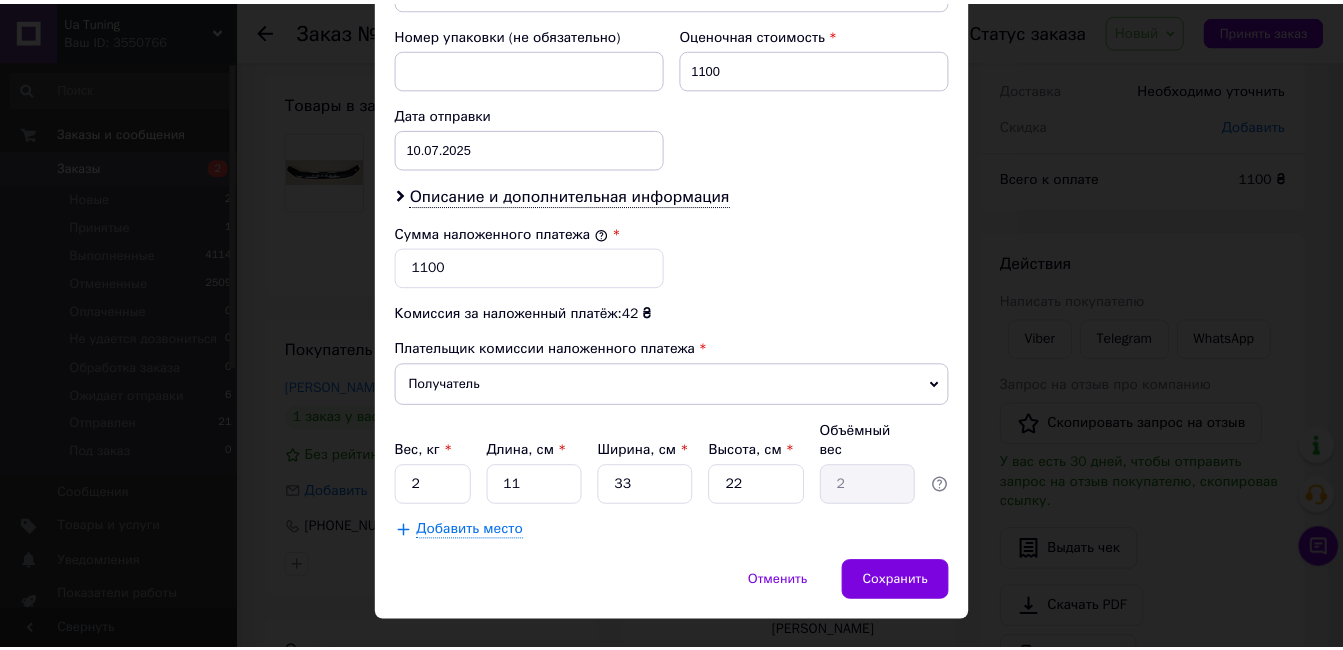 scroll, scrollTop: 876, scrollLeft: 0, axis: vertical 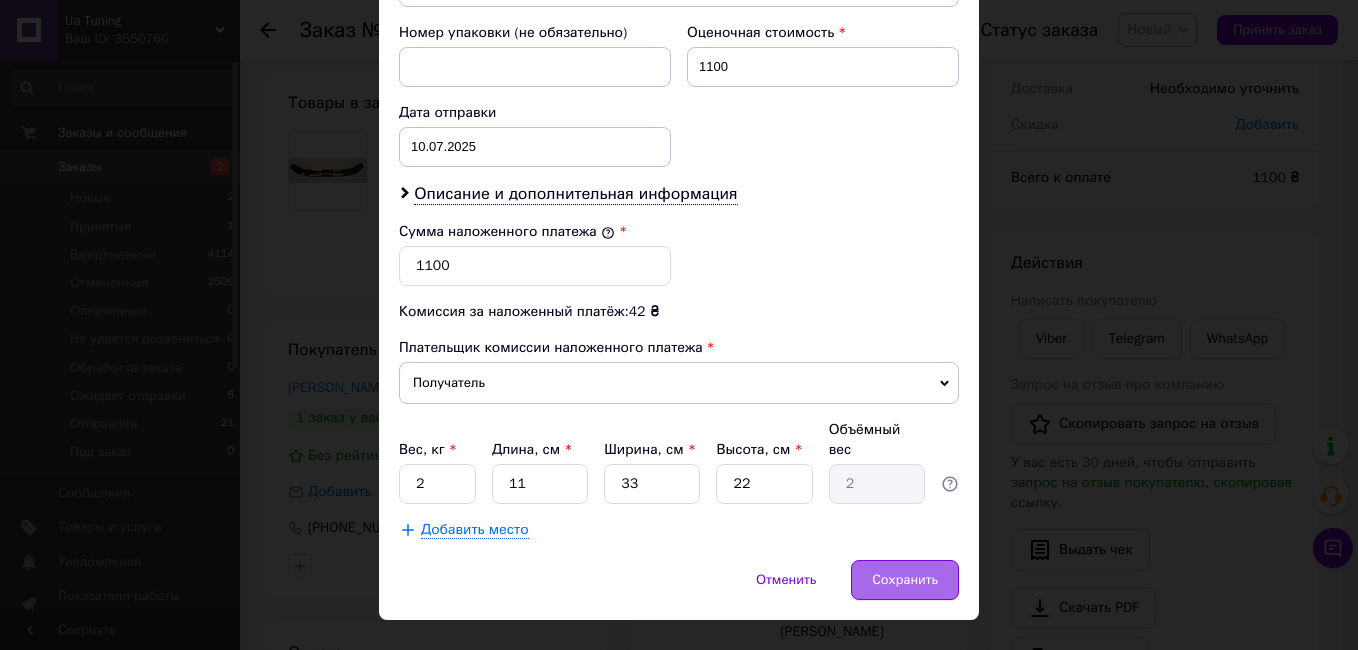 click on "Сохранить" at bounding box center [905, 580] 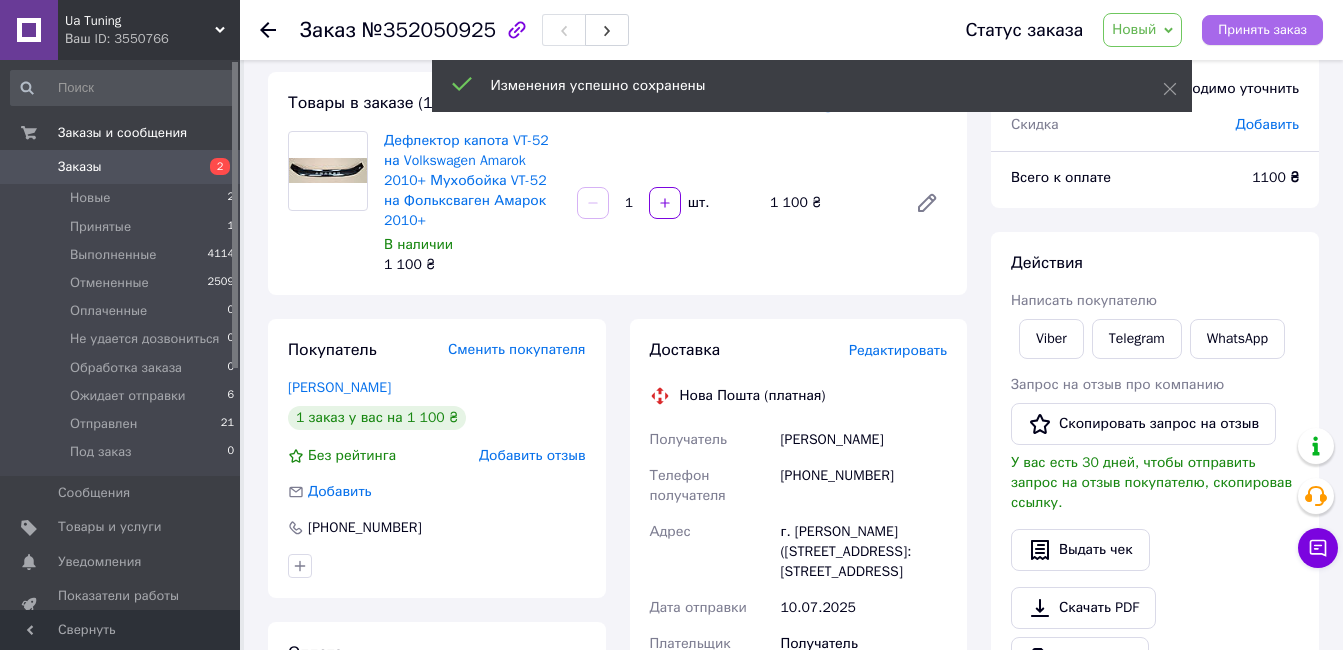 click on "Принять заказ" at bounding box center [1262, 30] 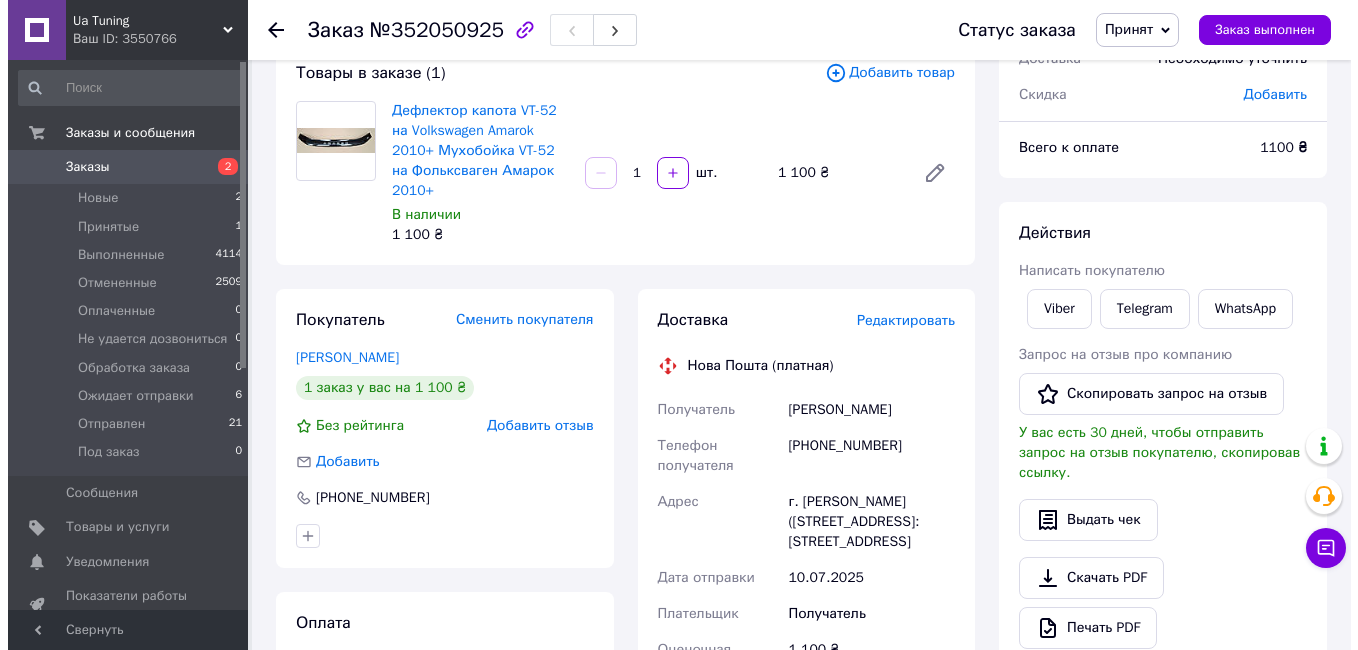 scroll, scrollTop: 0, scrollLeft: 0, axis: both 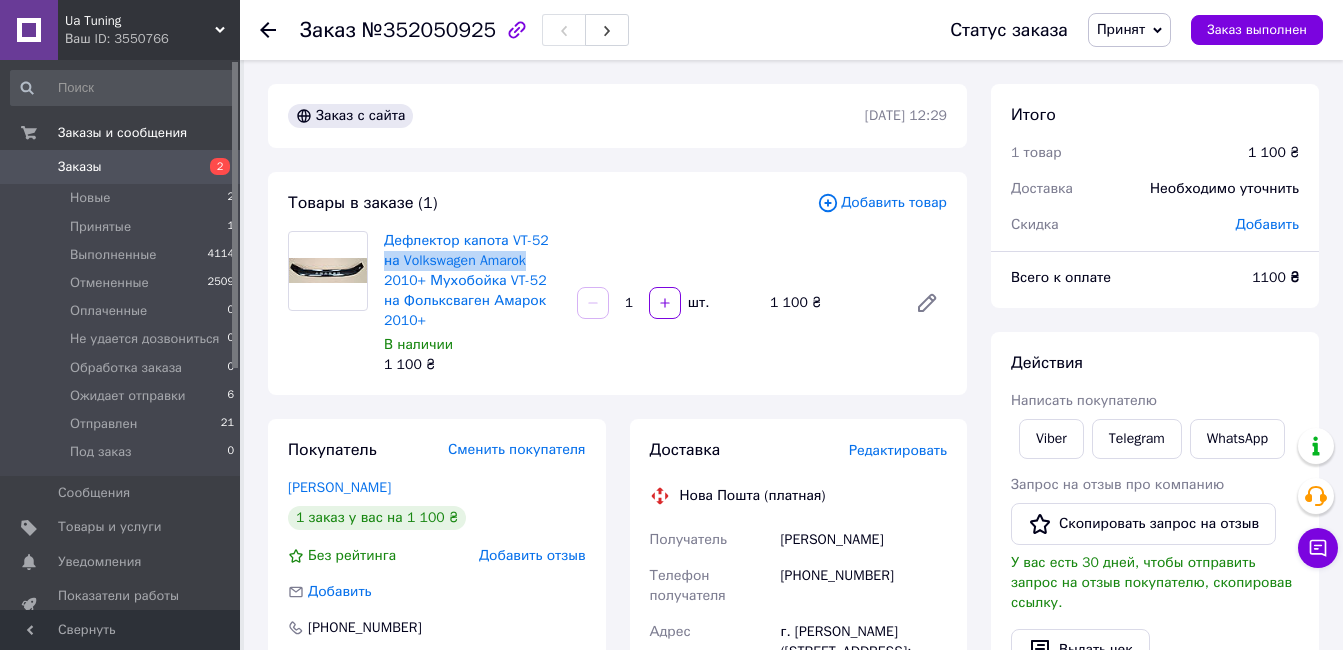 drag, startPoint x: 561, startPoint y: 263, endPoint x: 383, endPoint y: 263, distance: 178 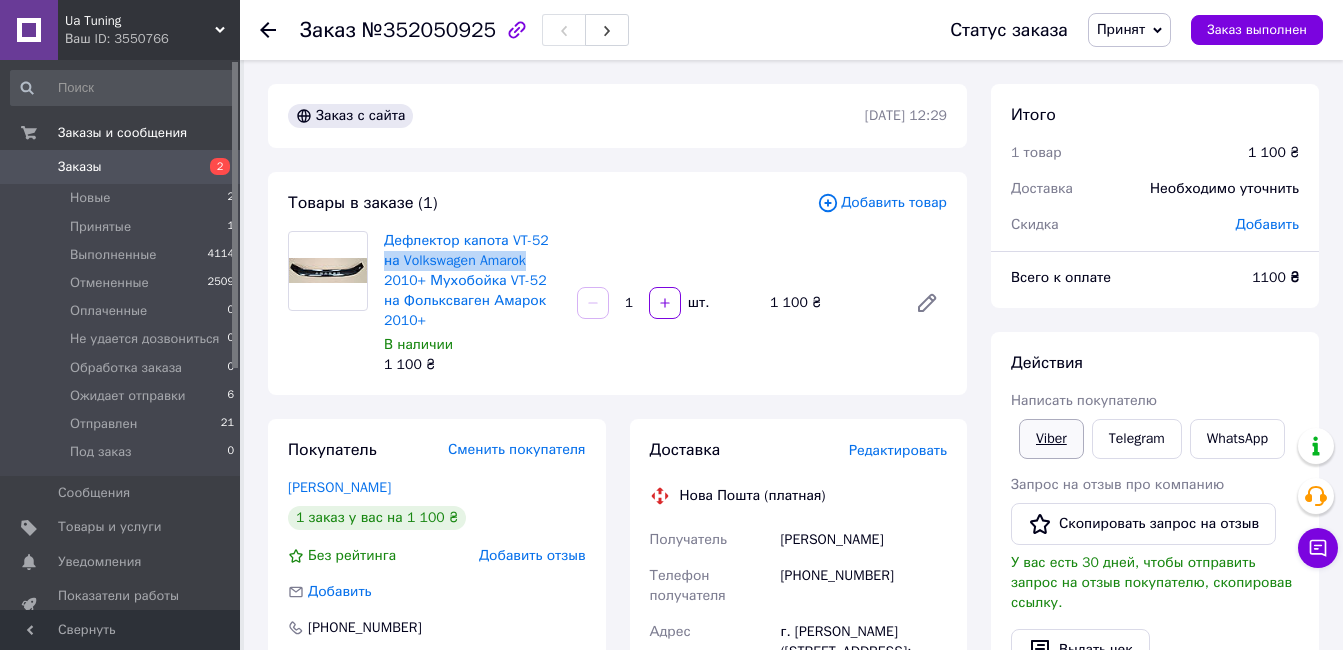 click on "Viber" at bounding box center [1051, 439] 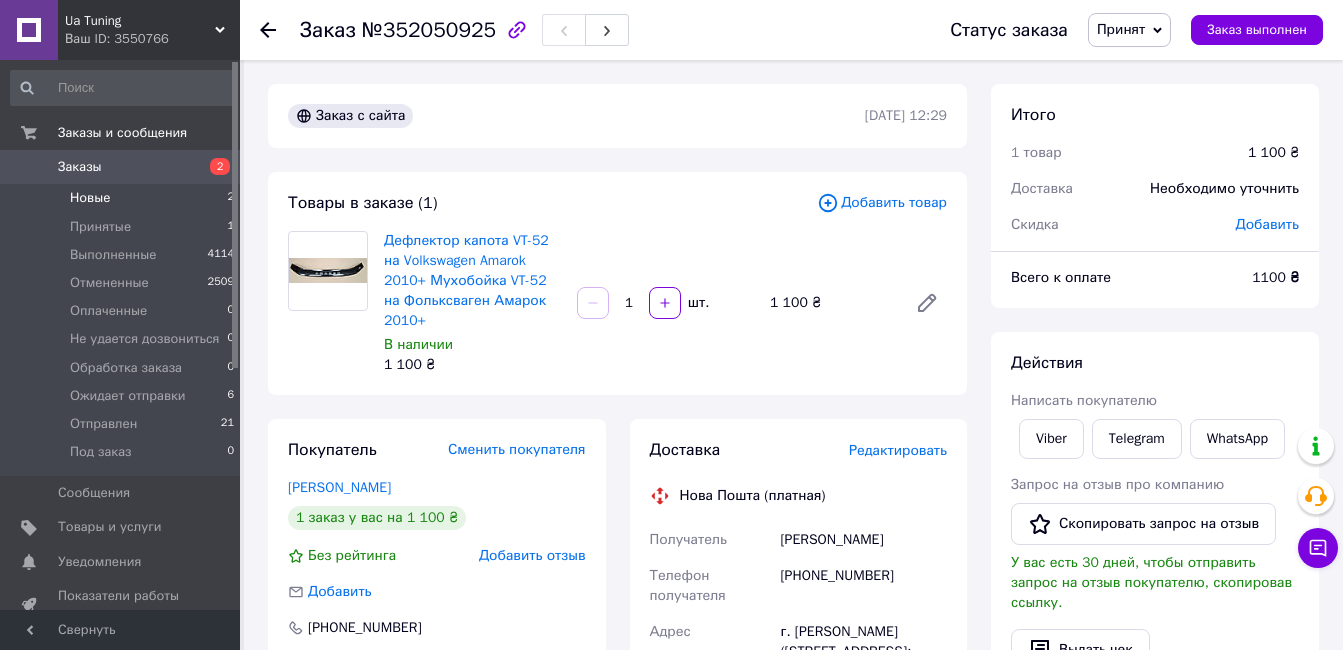 click on "Новые 2" at bounding box center (123, 198) 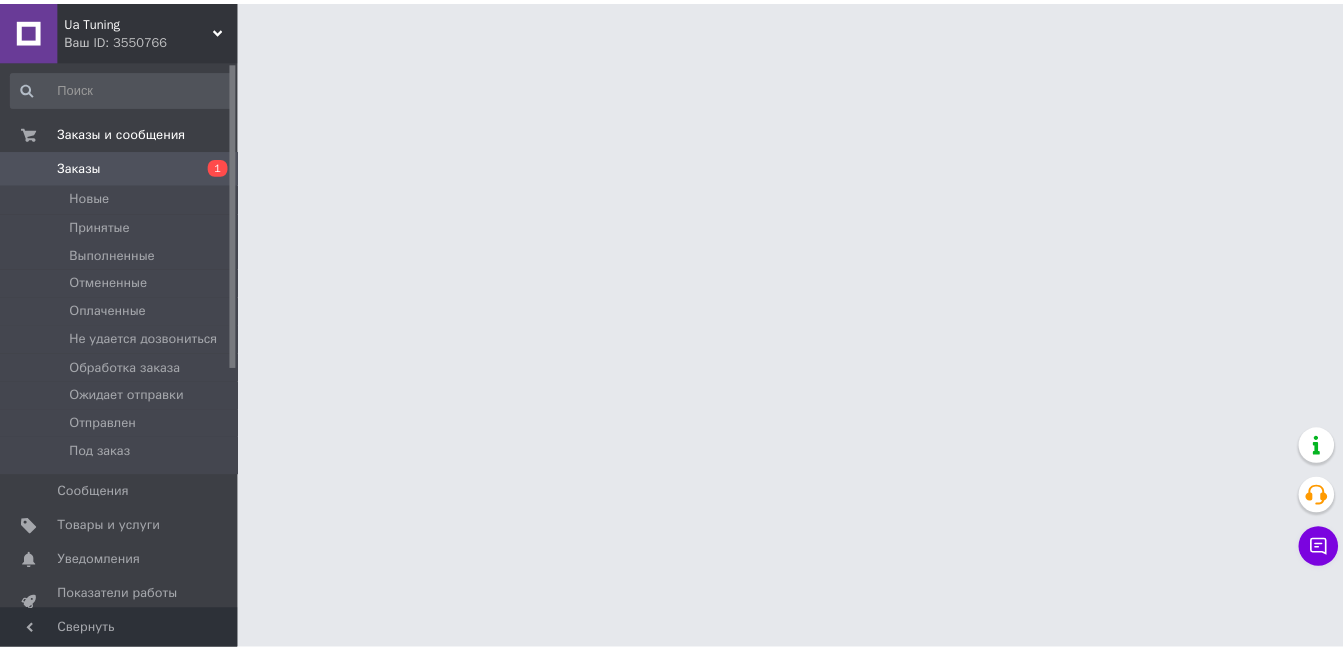scroll, scrollTop: 0, scrollLeft: 0, axis: both 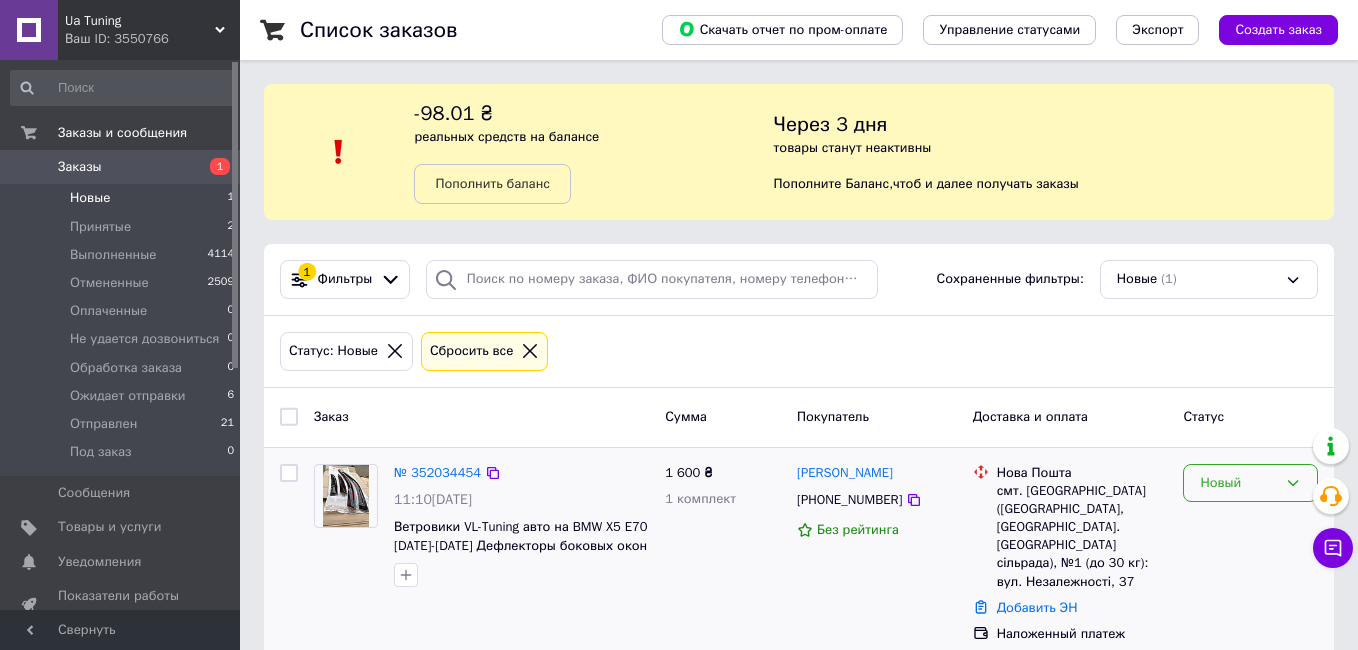 click on "Новый" at bounding box center [1238, 483] 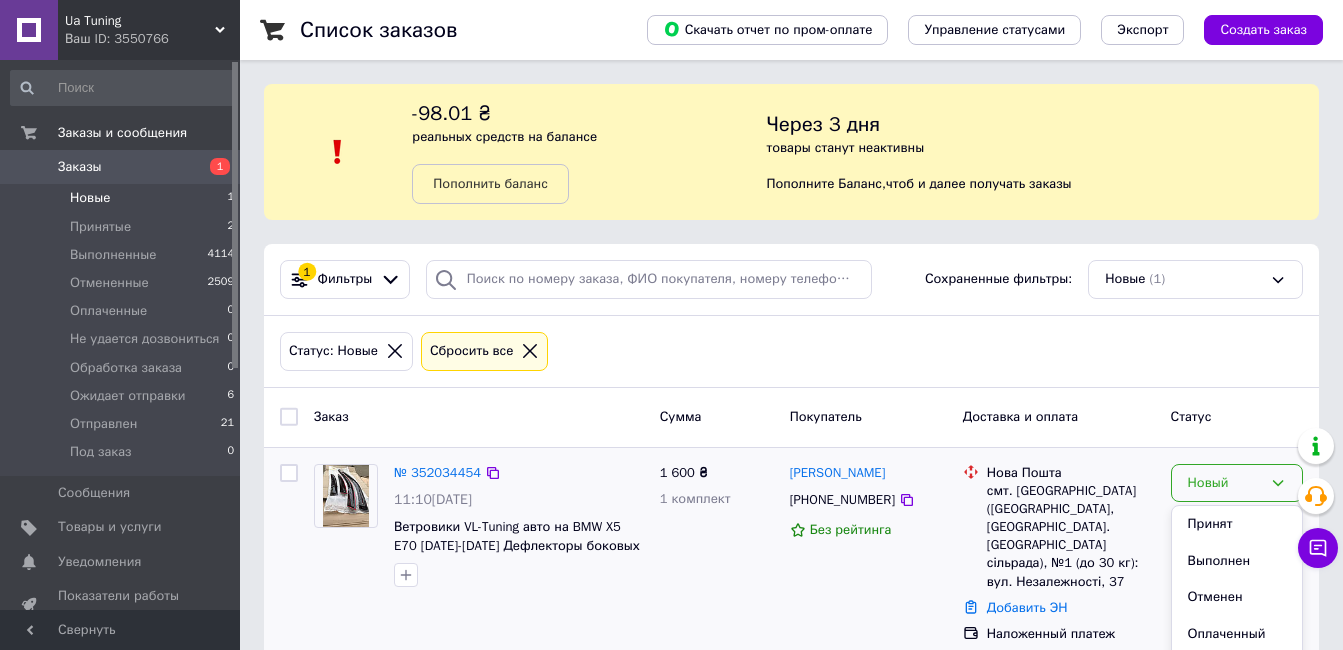 scroll, scrollTop: 23, scrollLeft: 0, axis: vertical 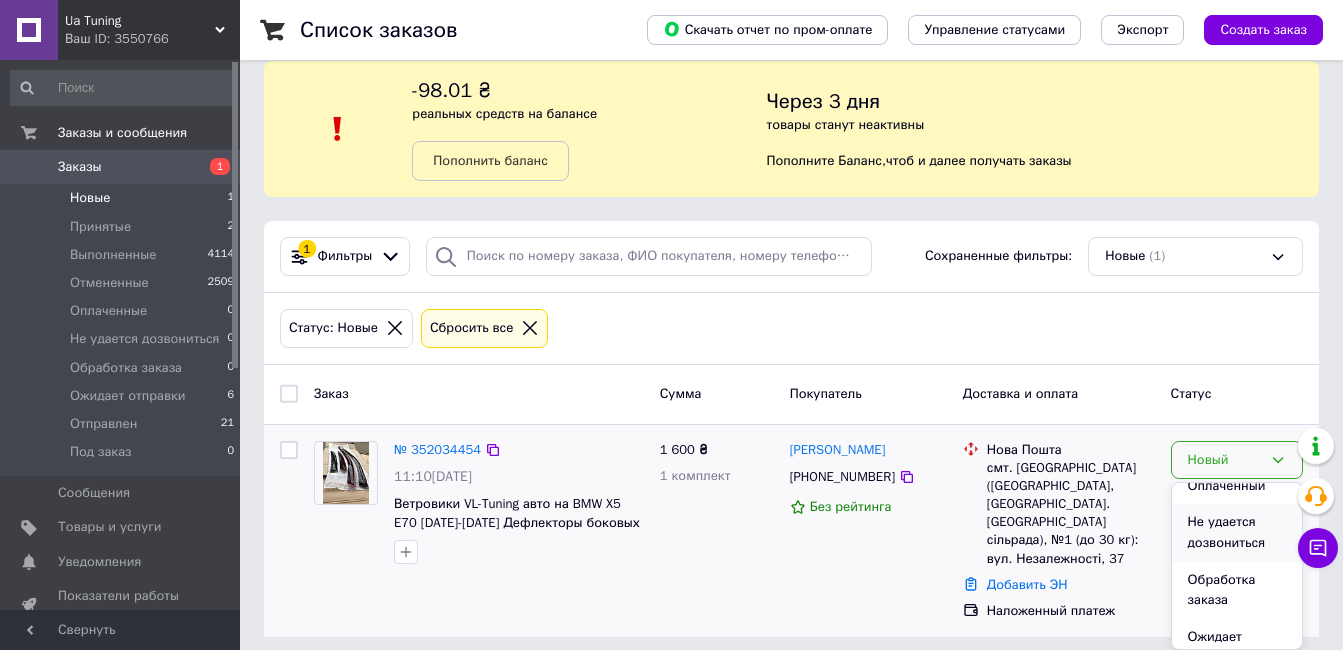 click on "Не удается дозвониться" at bounding box center [1237, 532] 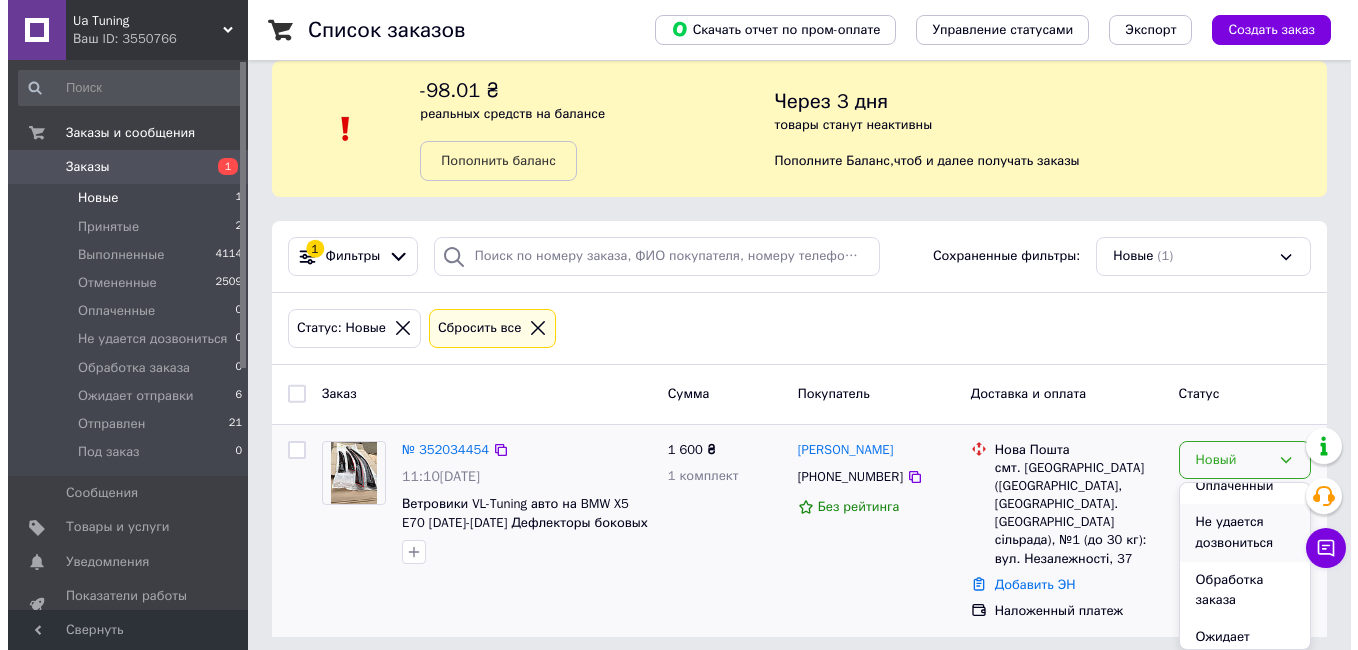 scroll, scrollTop: 0, scrollLeft: 0, axis: both 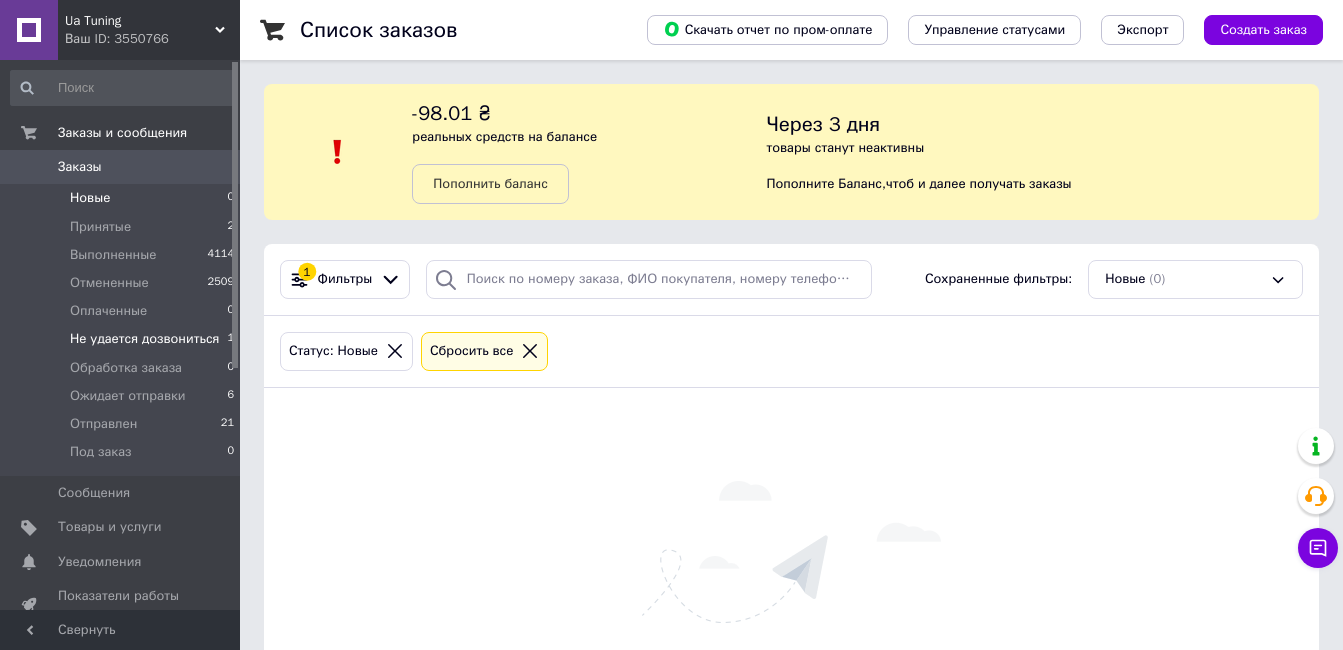 click on "Не удается дозвониться" at bounding box center [145, 339] 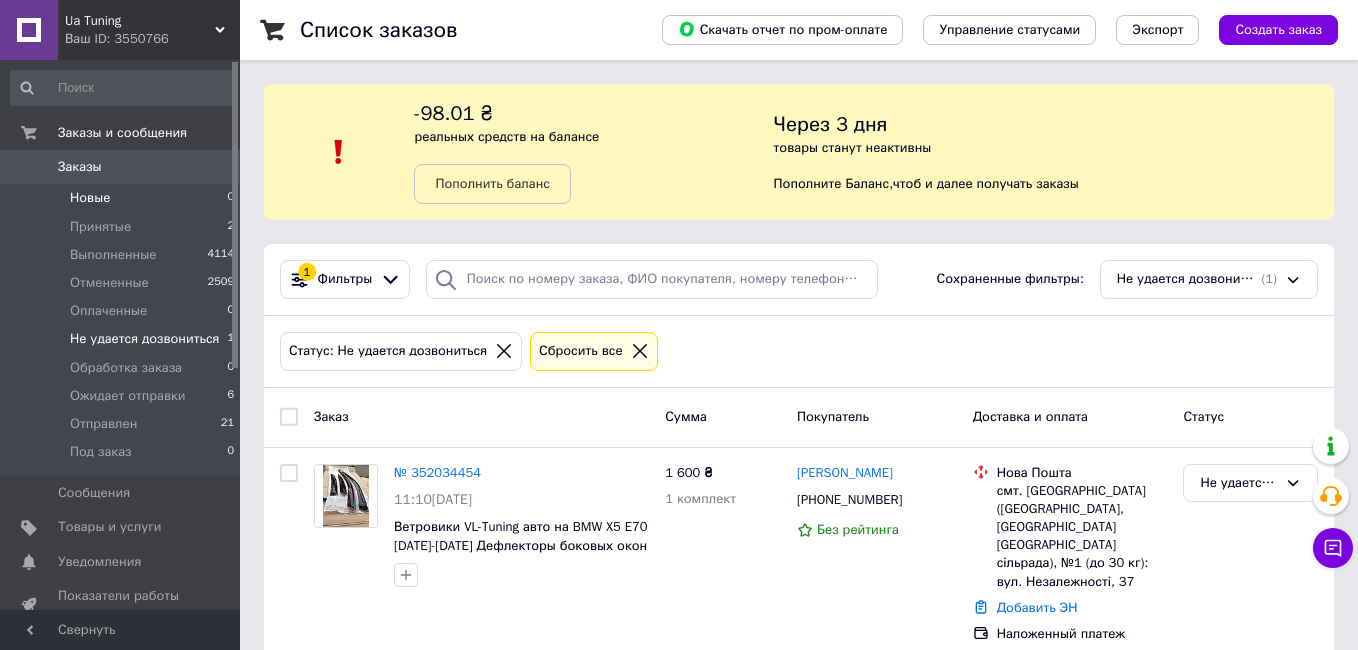 click on "Новые 0" at bounding box center [123, 198] 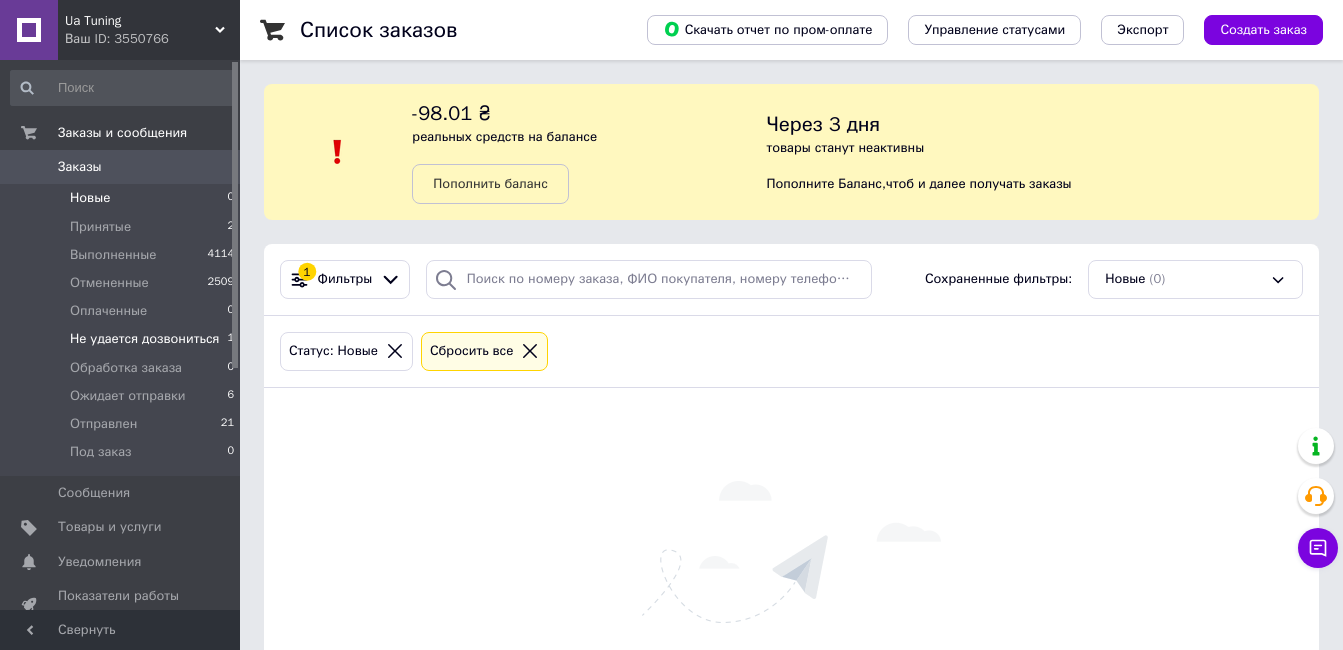 click on "Не удается дозвониться" at bounding box center [145, 339] 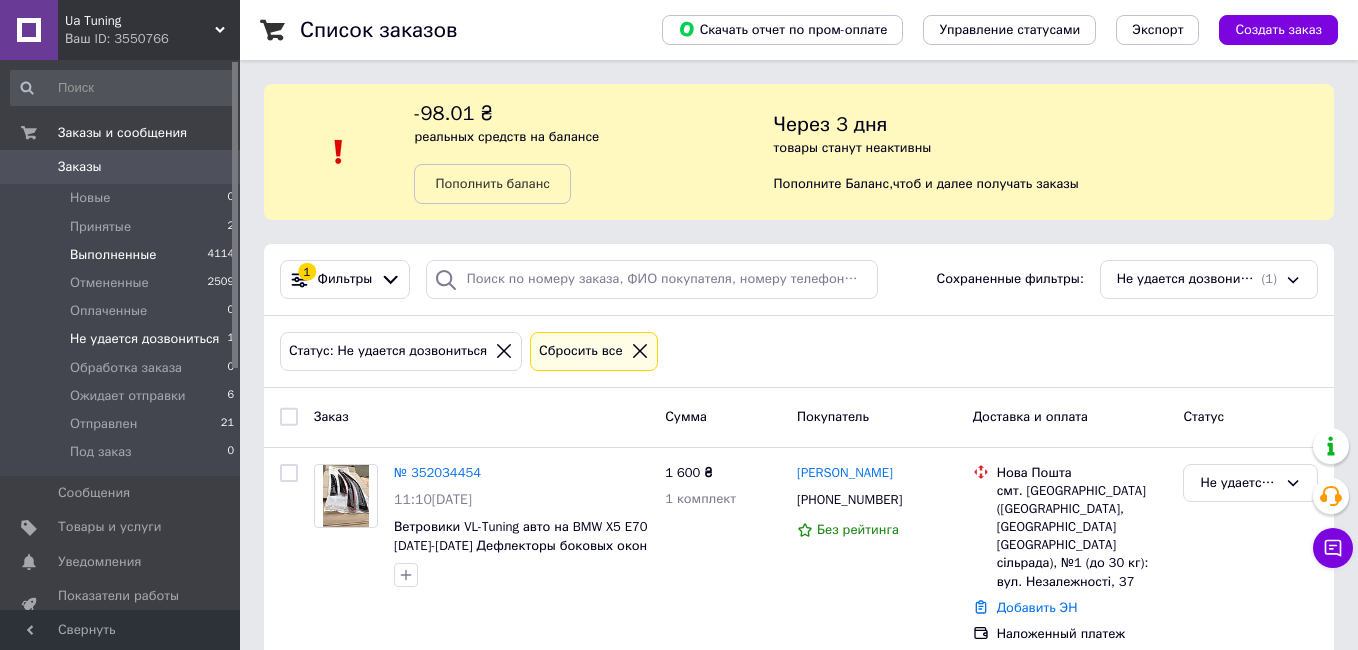 click on "Выполненные" at bounding box center (113, 255) 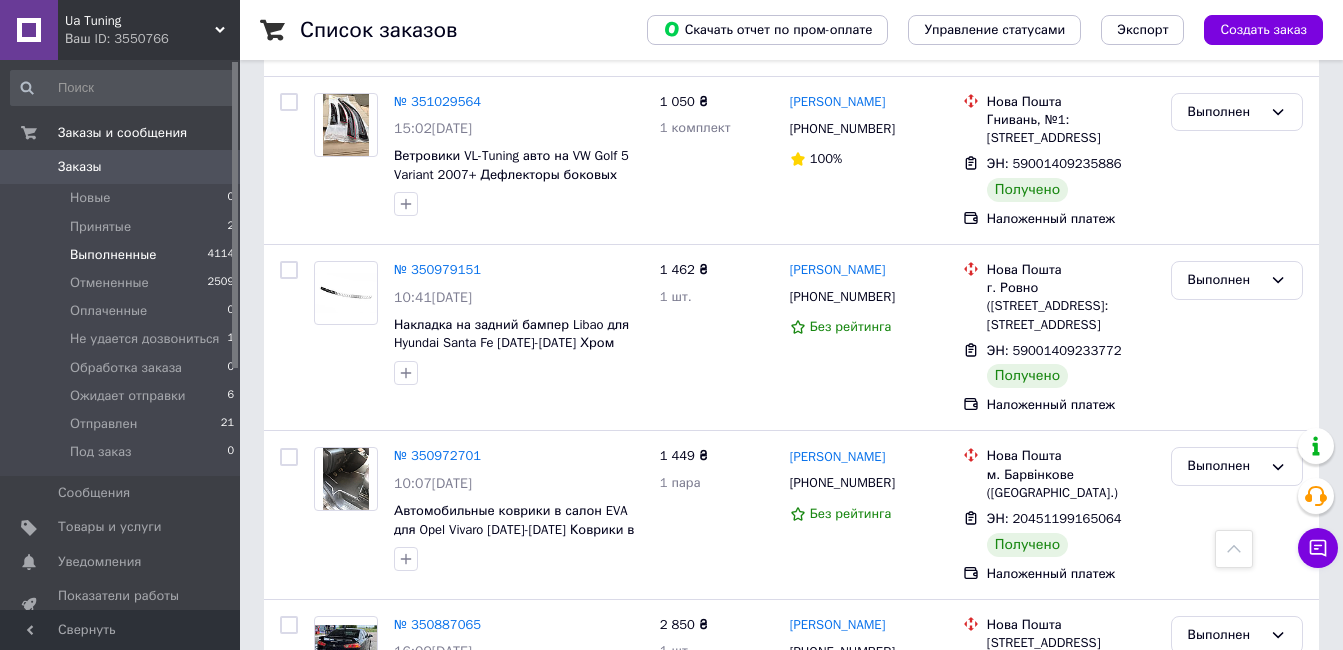 scroll, scrollTop: 1900, scrollLeft: 0, axis: vertical 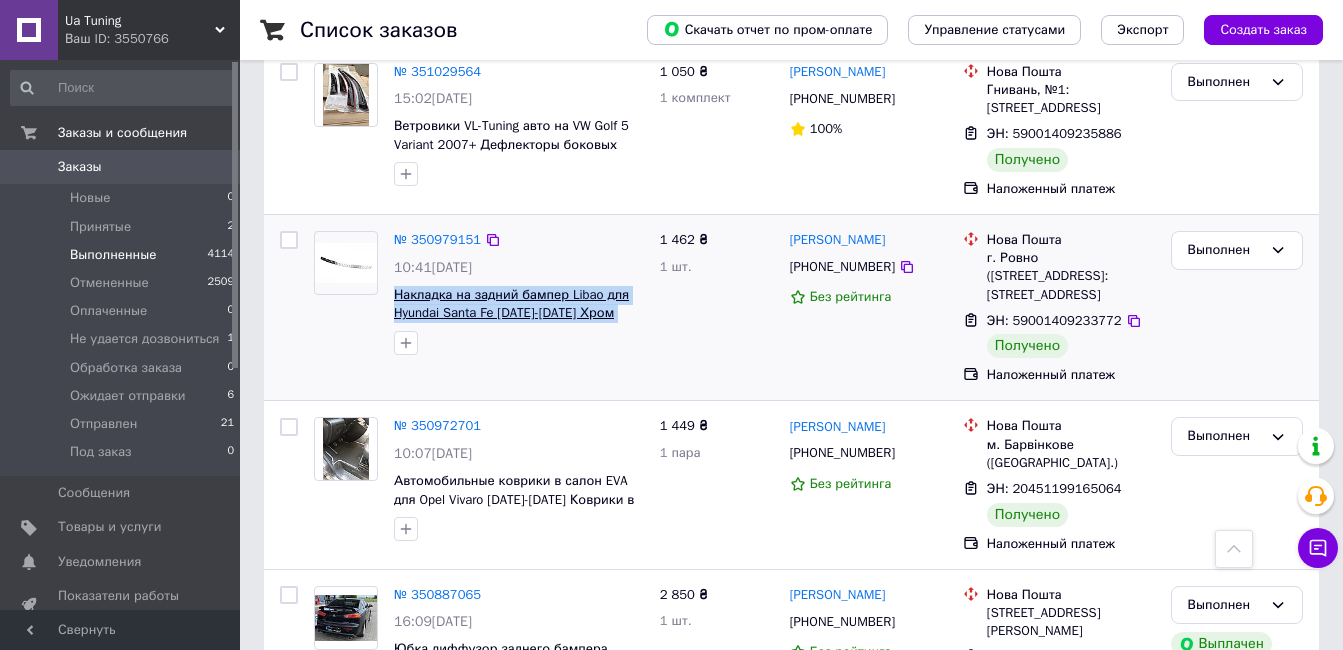 drag, startPoint x: 646, startPoint y: 244, endPoint x: 394, endPoint y: 225, distance: 252.71526 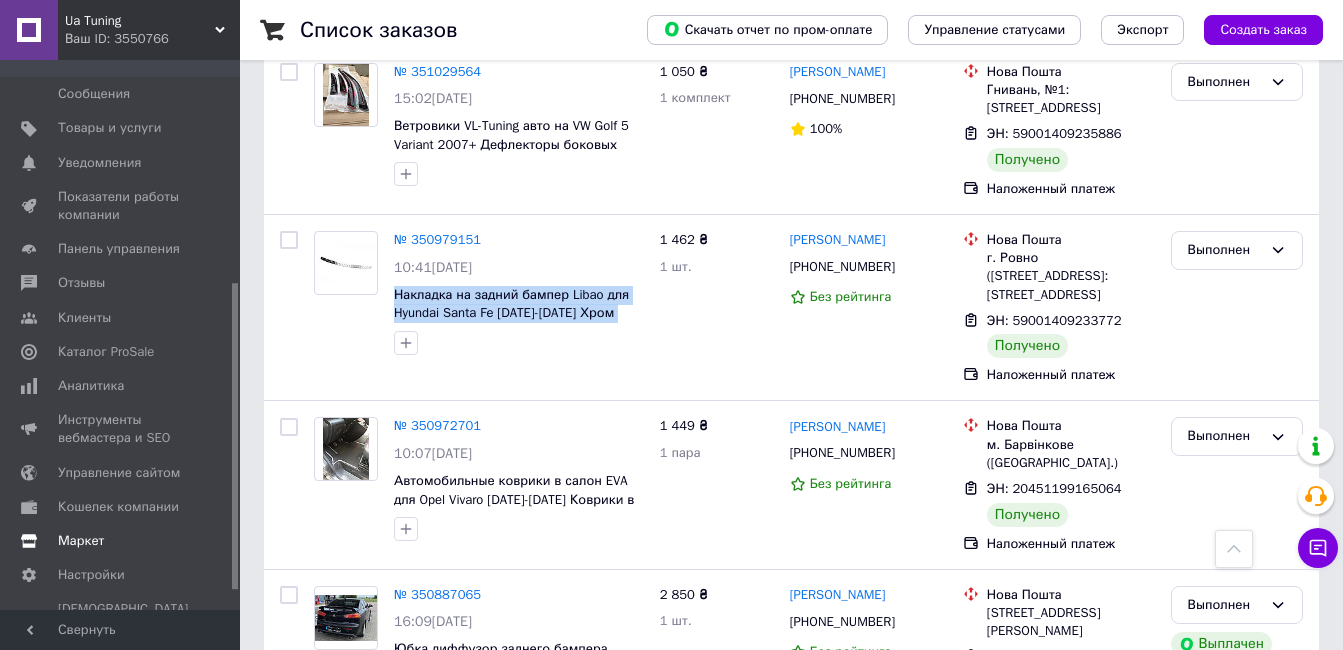scroll, scrollTop: 400, scrollLeft: 0, axis: vertical 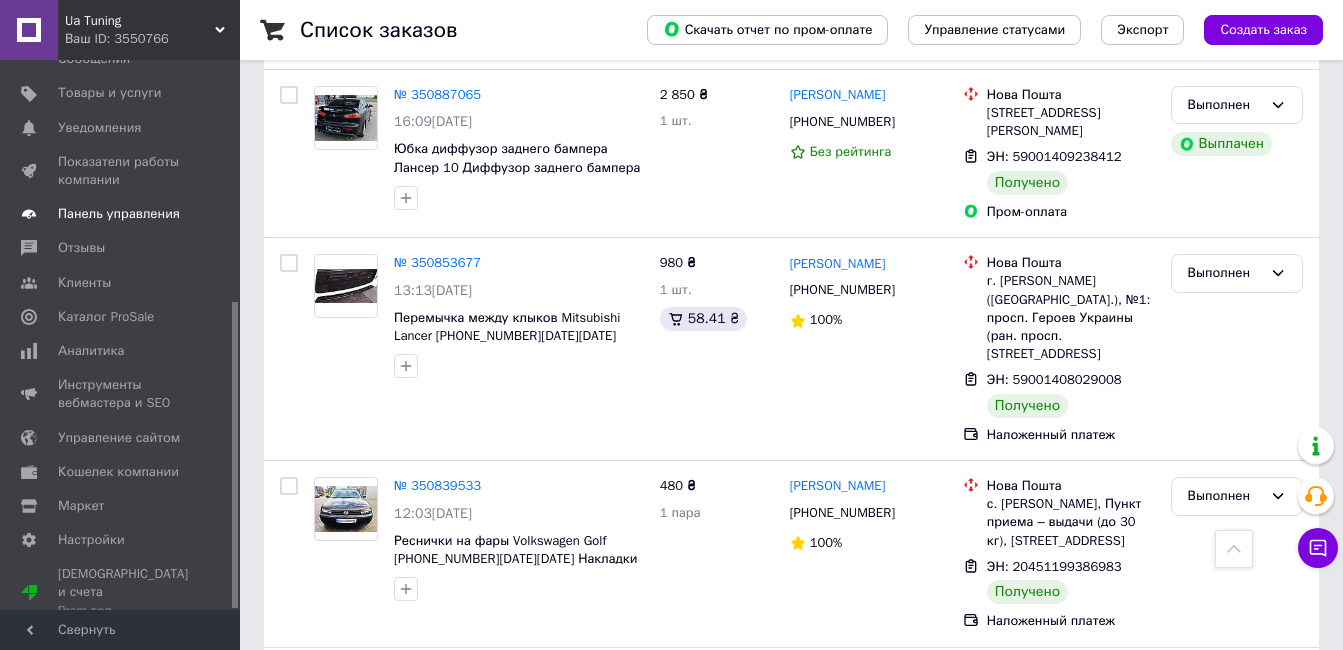 click on "Товары и услуги" at bounding box center [110, 93] 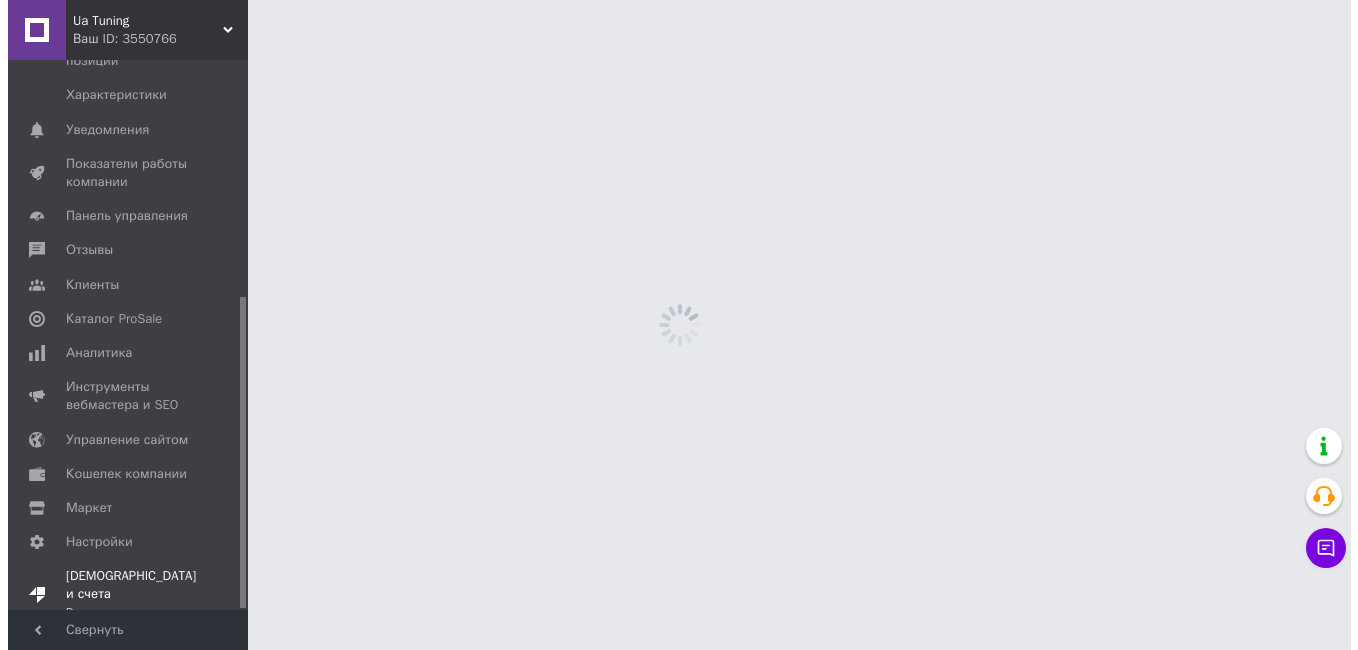 scroll, scrollTop: 0, scrollLeft: 0, axis: both 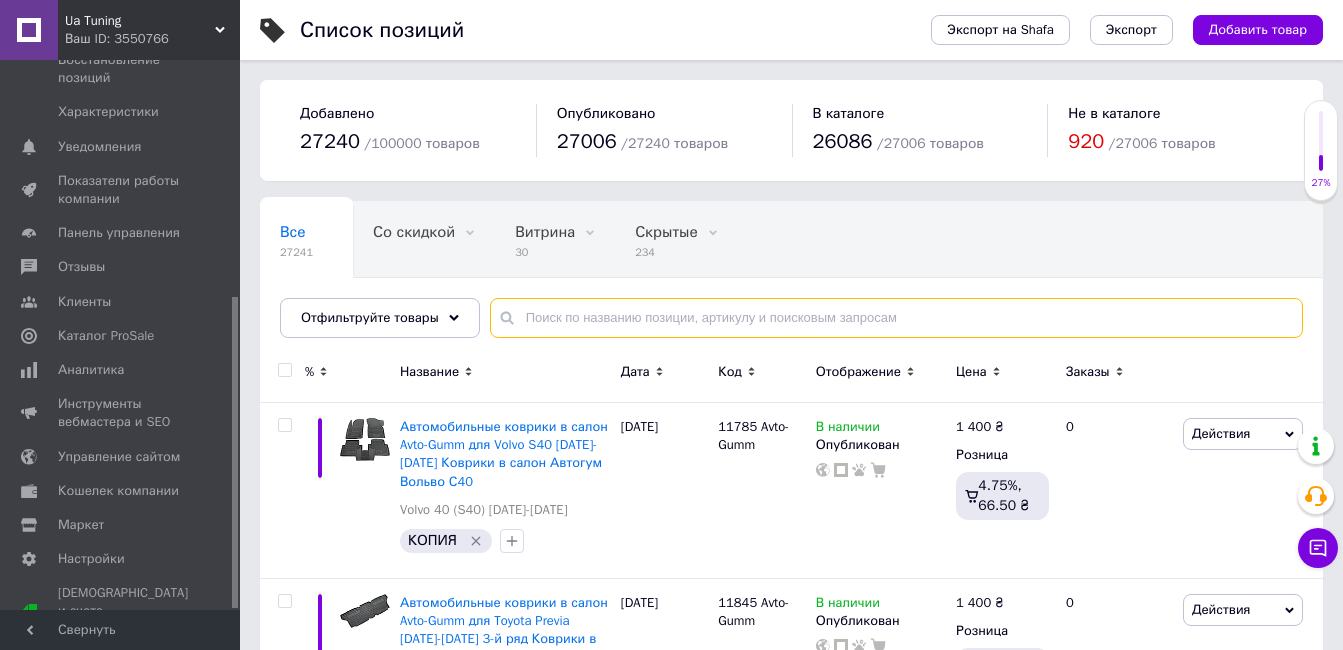 paste on "Накладка на задний бампер Hyundai Santa Fe Хром порог" 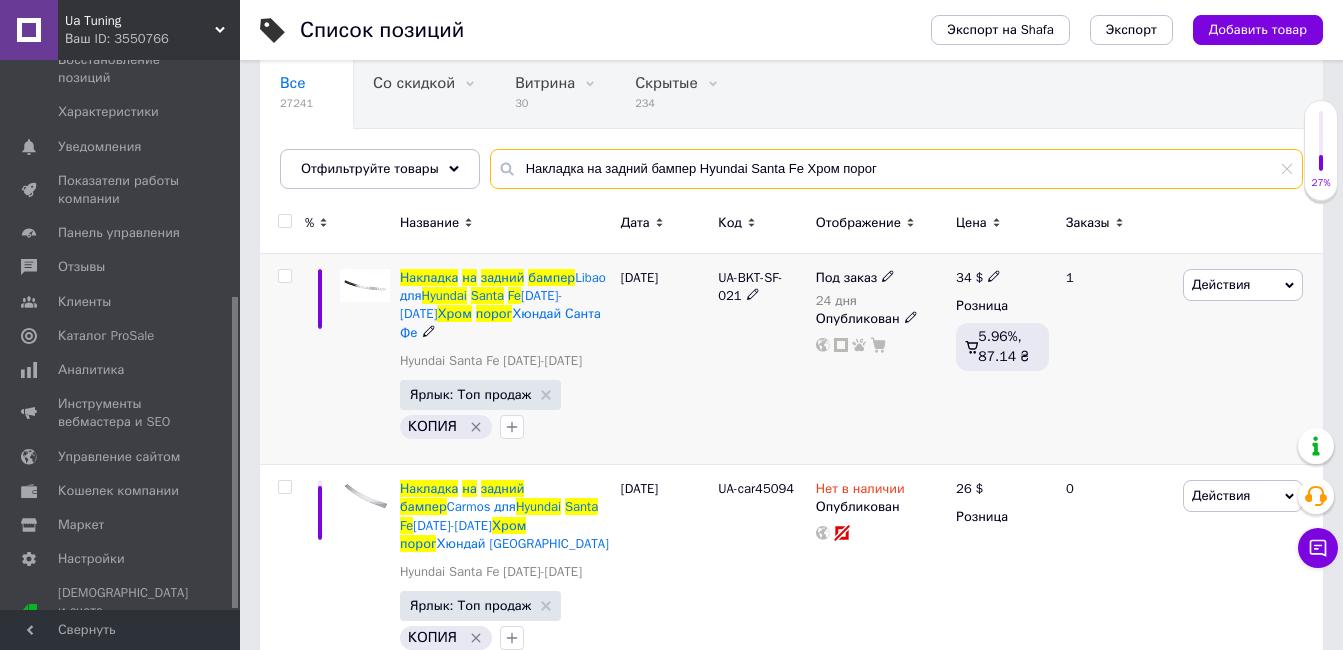 scroll, scrollTop: 176, scrollLeft: 0, axis: vertical 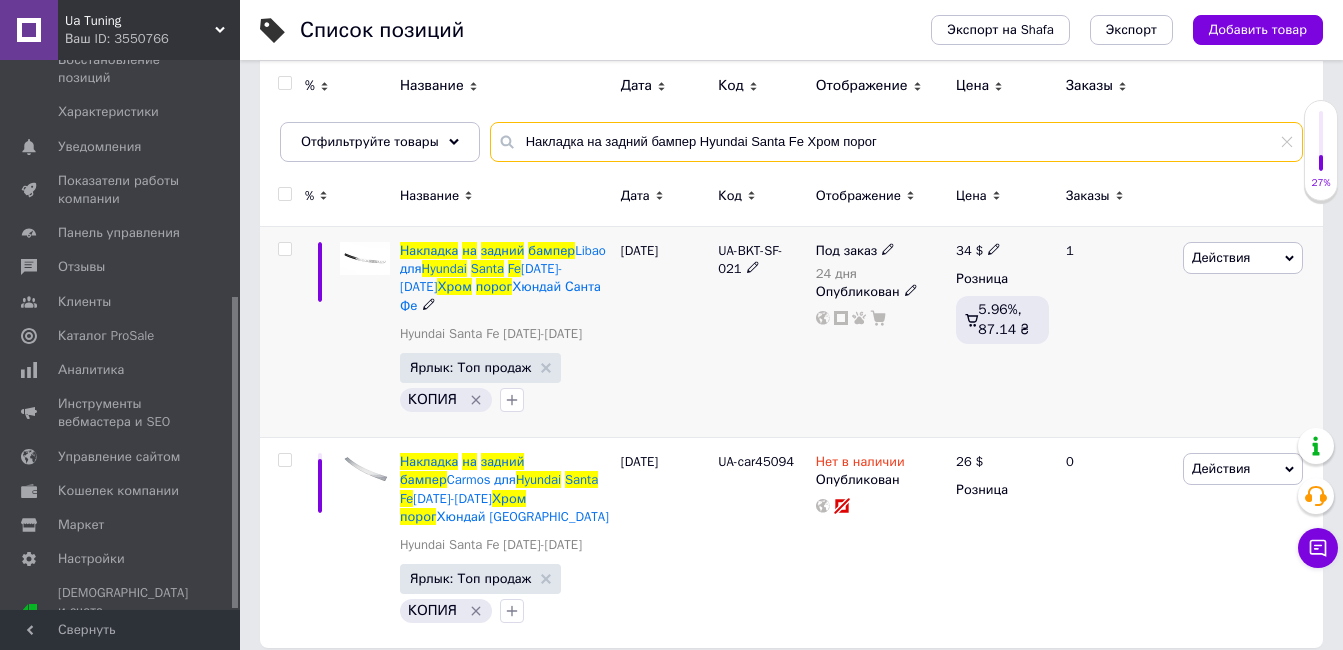 type on "Накладка на задний бампер Hyundai Santa Fe Хром порог" 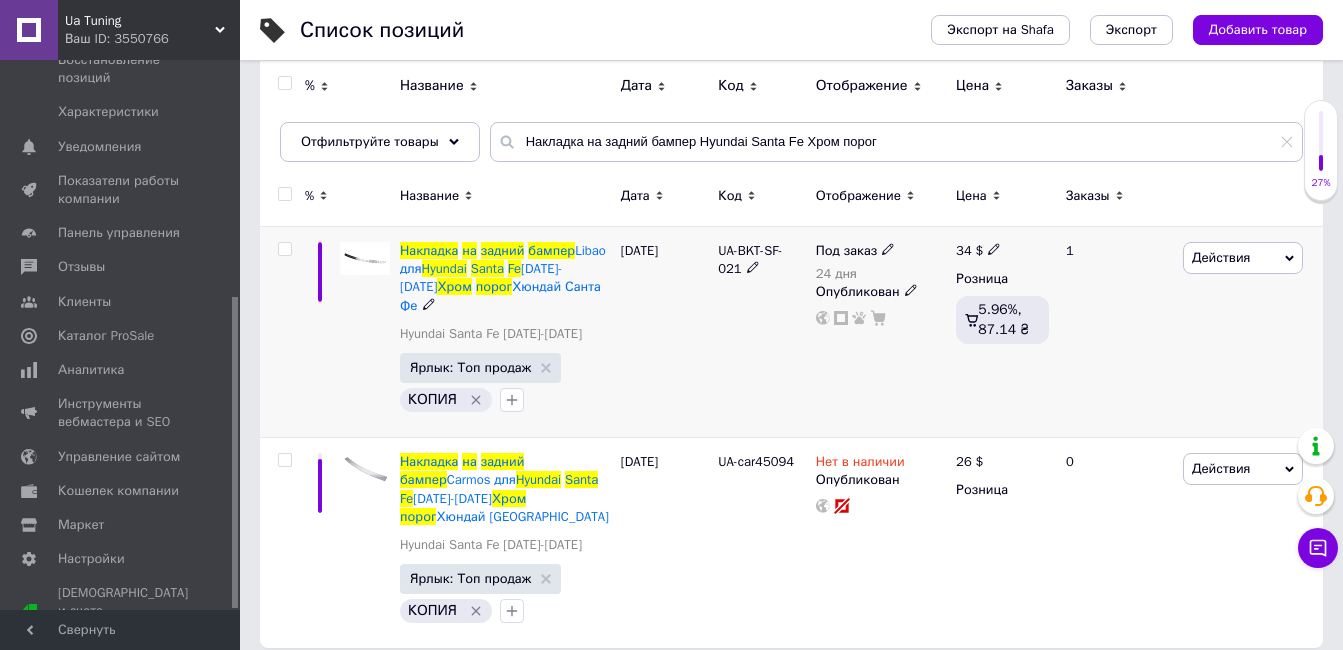click on "Под заказ" at bounding box center [846, 253] 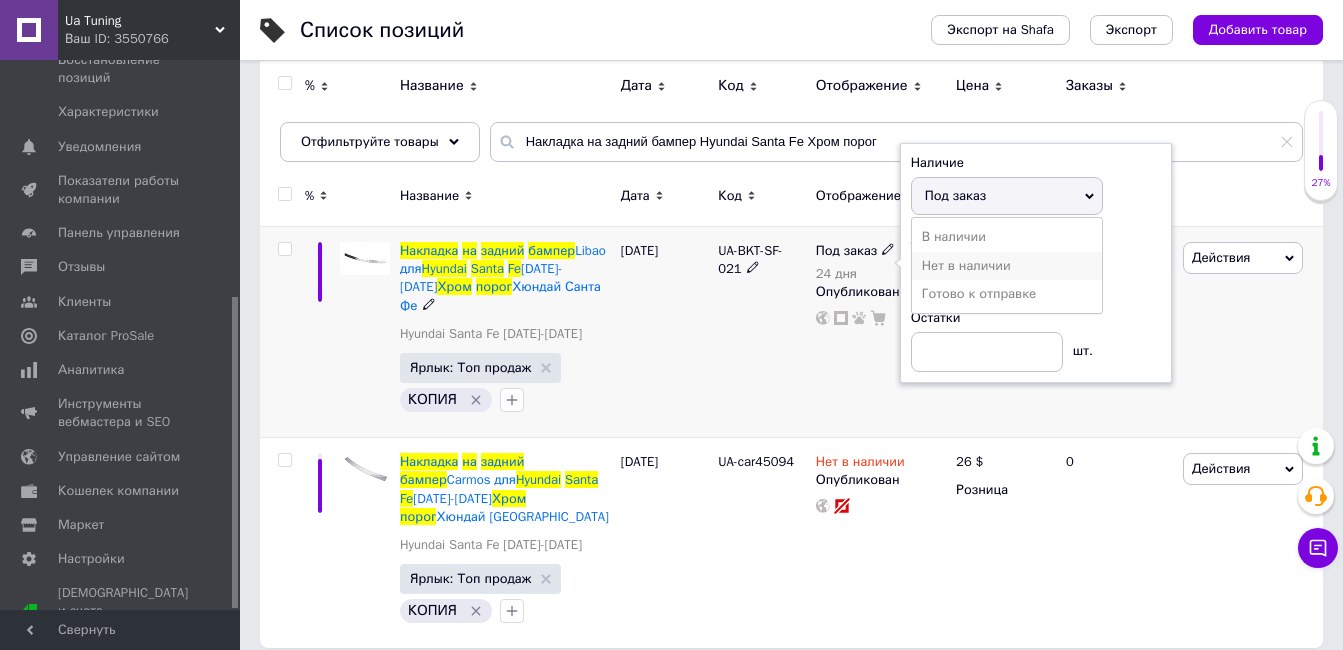 click on "Нет в наличии" at bounding box center (1007, 266) 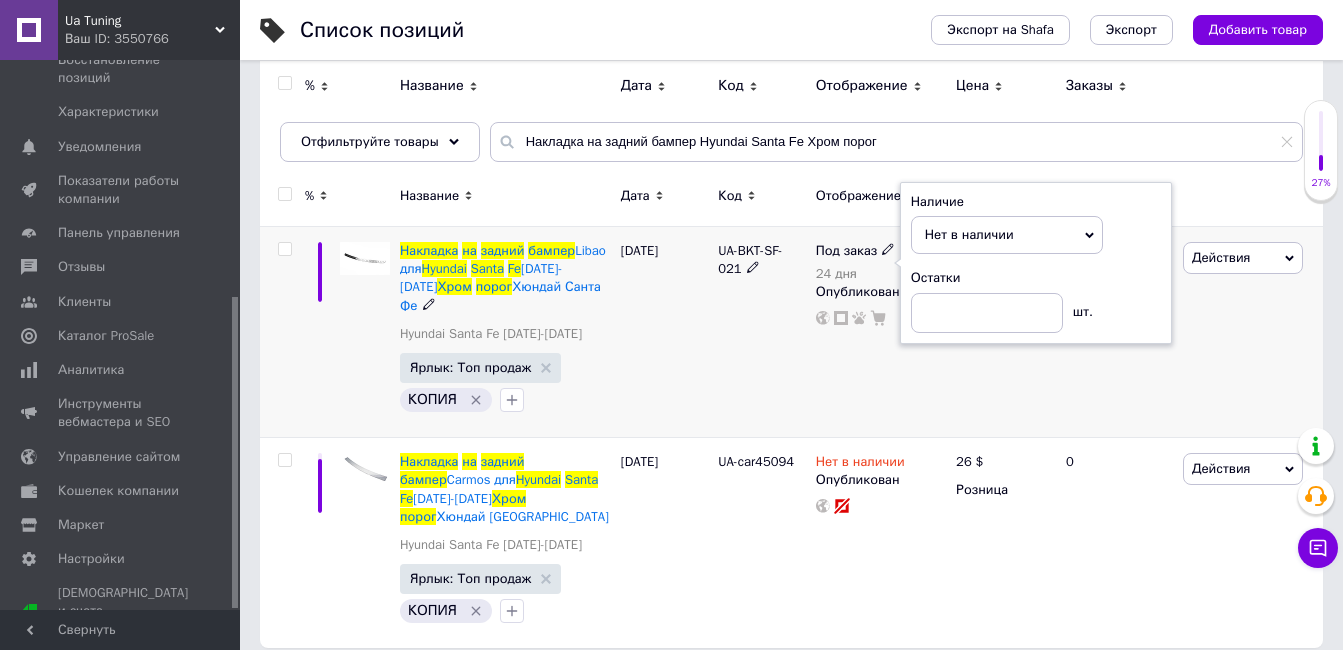 click on "UA-BKT-SF-021" at bounding box center [762, 332] 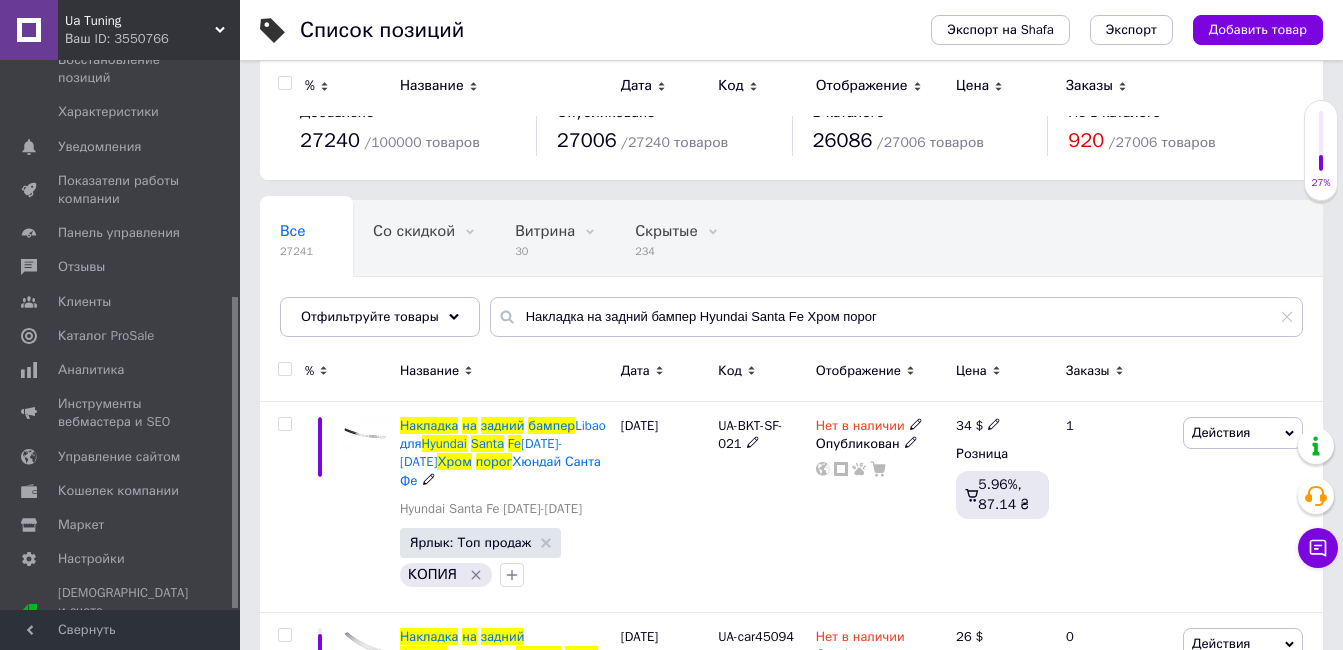scroll, scrollTop: 0, scrollLeft: 0, axis: both 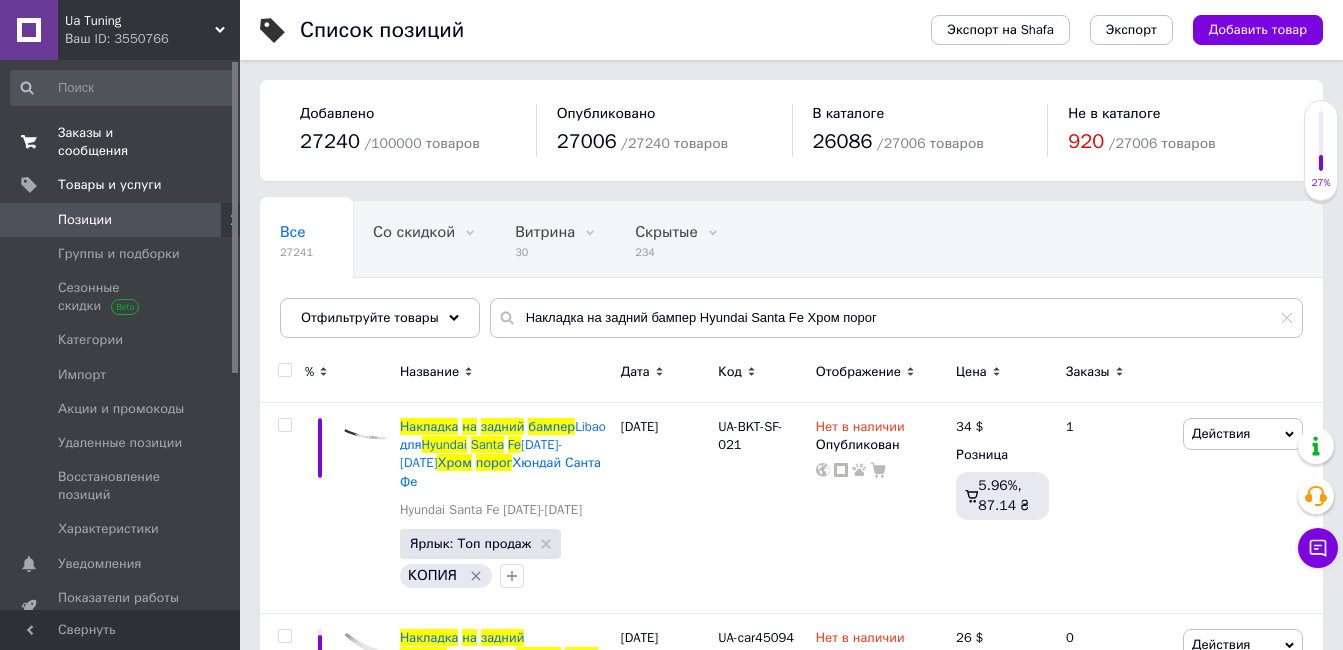 click on "Заказы и сообщения" at bounding box center [121, 142] 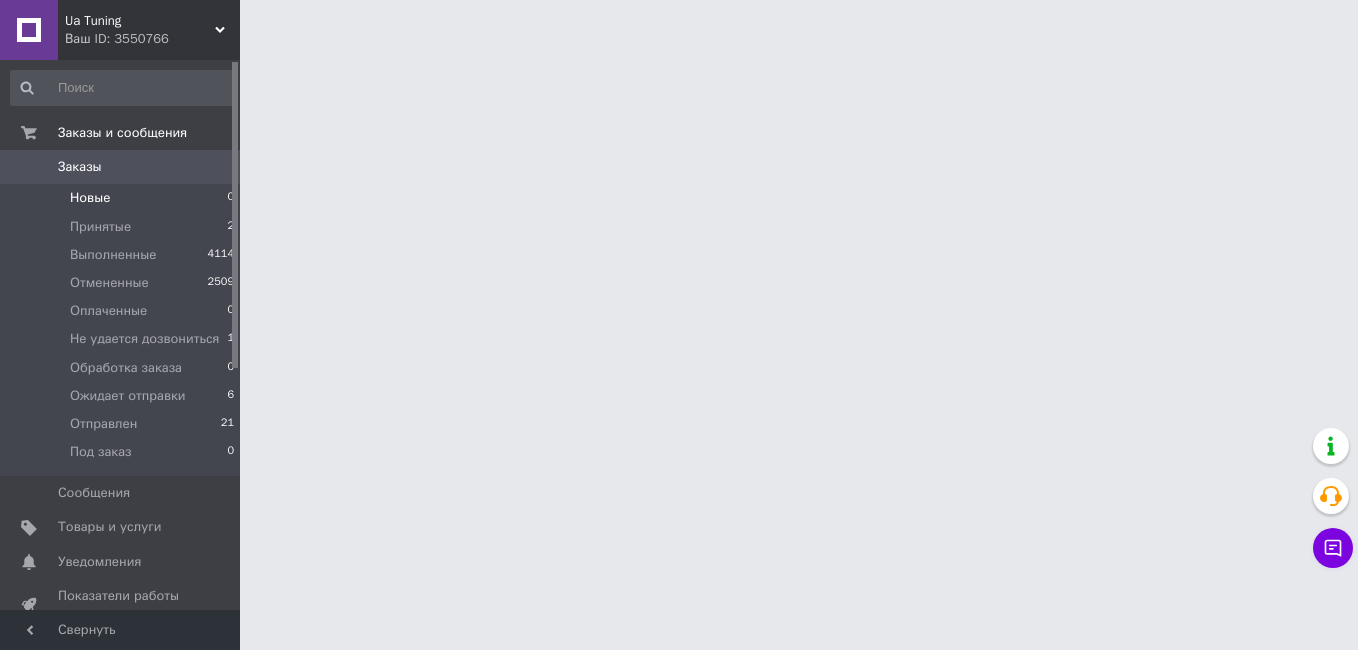 click on "Новые 0" at bounding box center [123, 198] 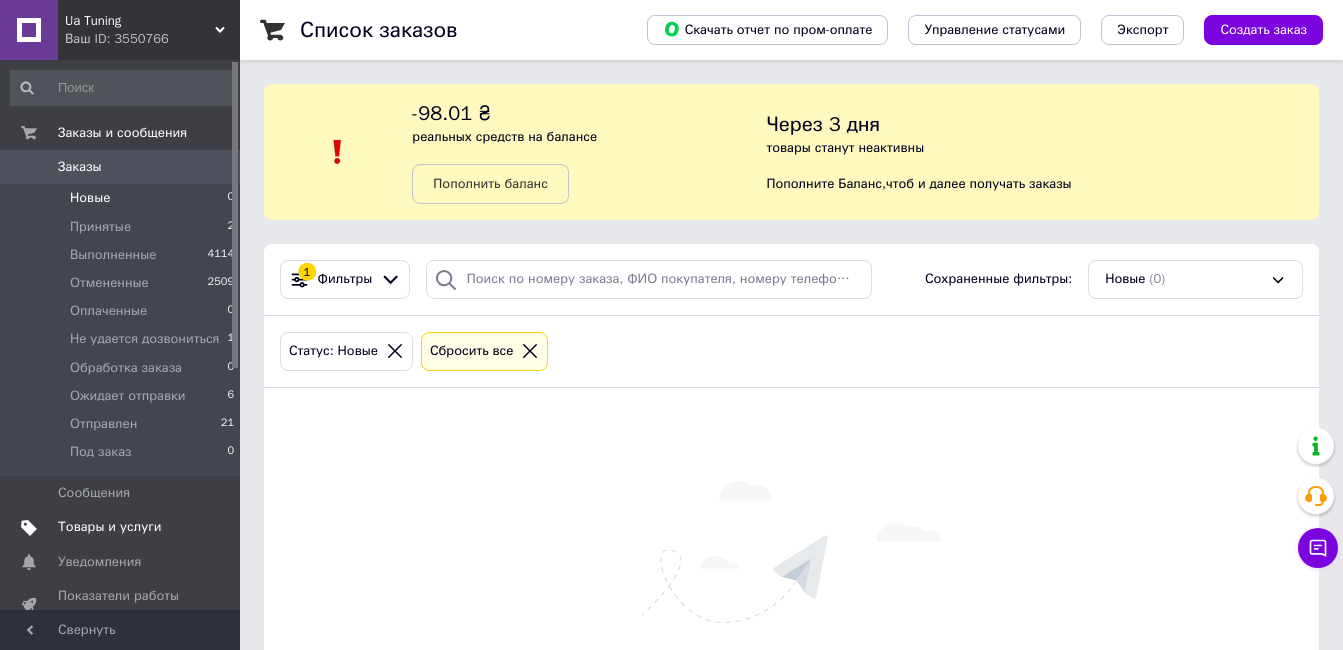click on "Товары и услуги" at bounding box center [110, 527] 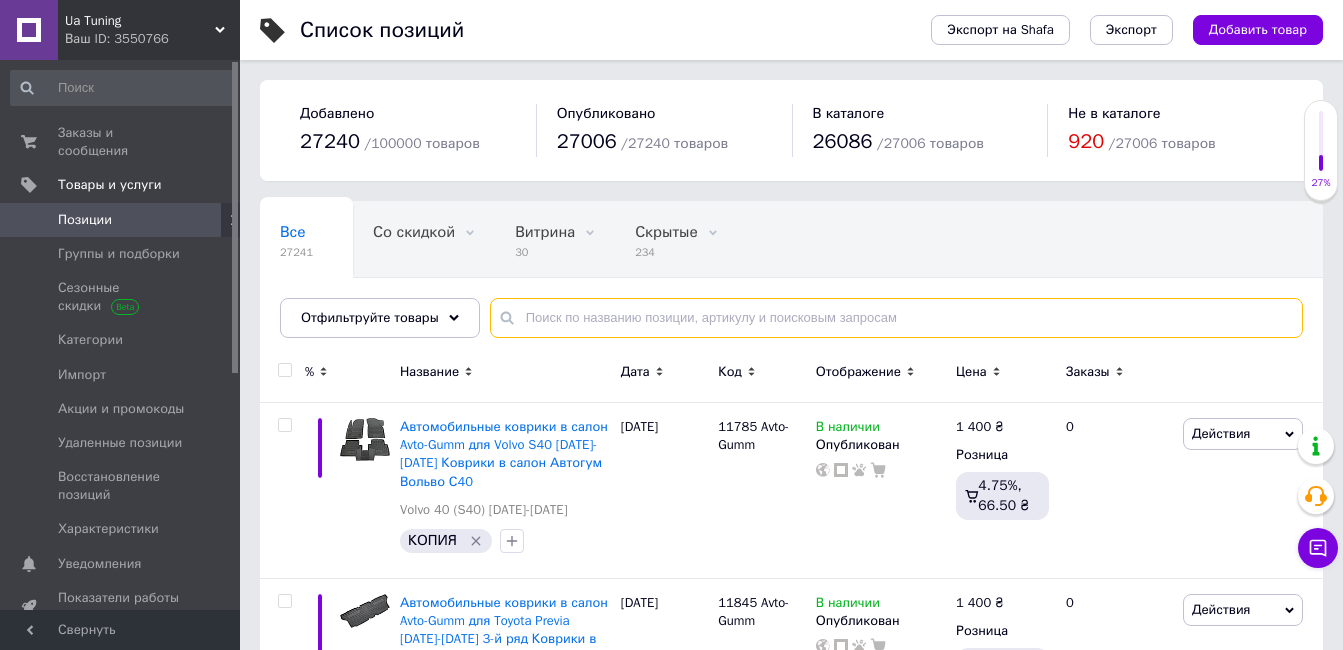 paste on "Накладка на задний  Hyundai Santa Fe" 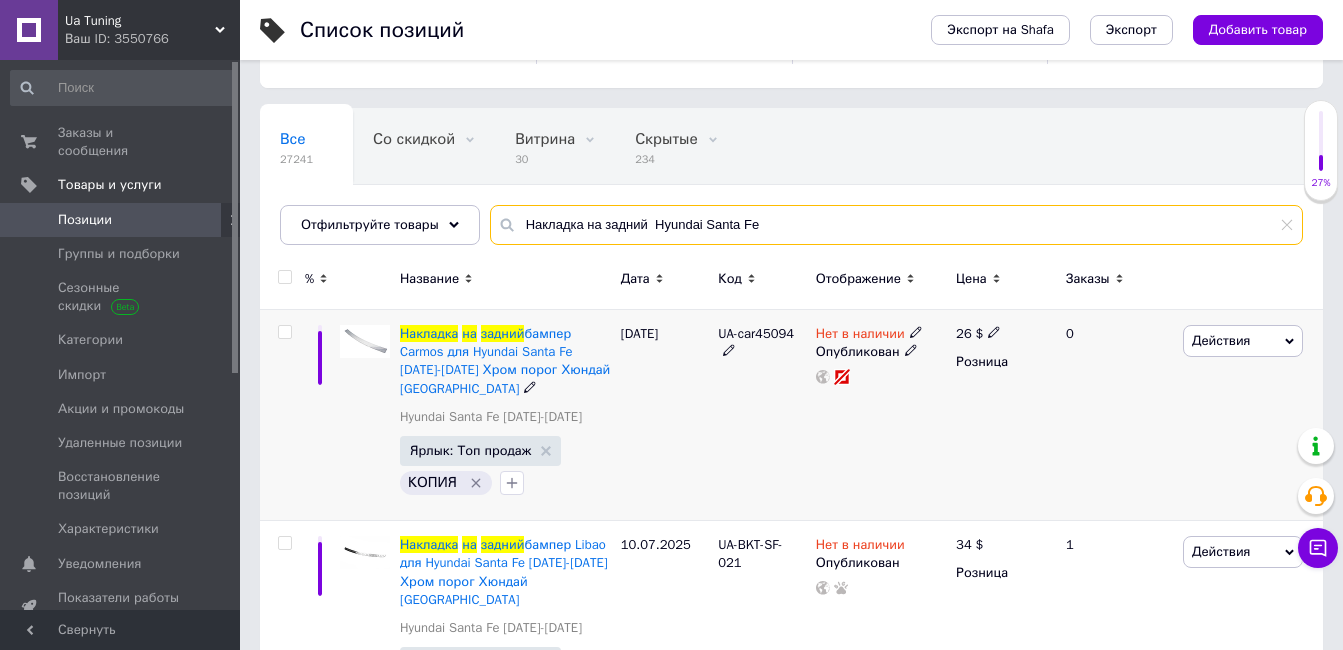scroll, scrollTop: 176, scrollLeft: 0, axis: vertical 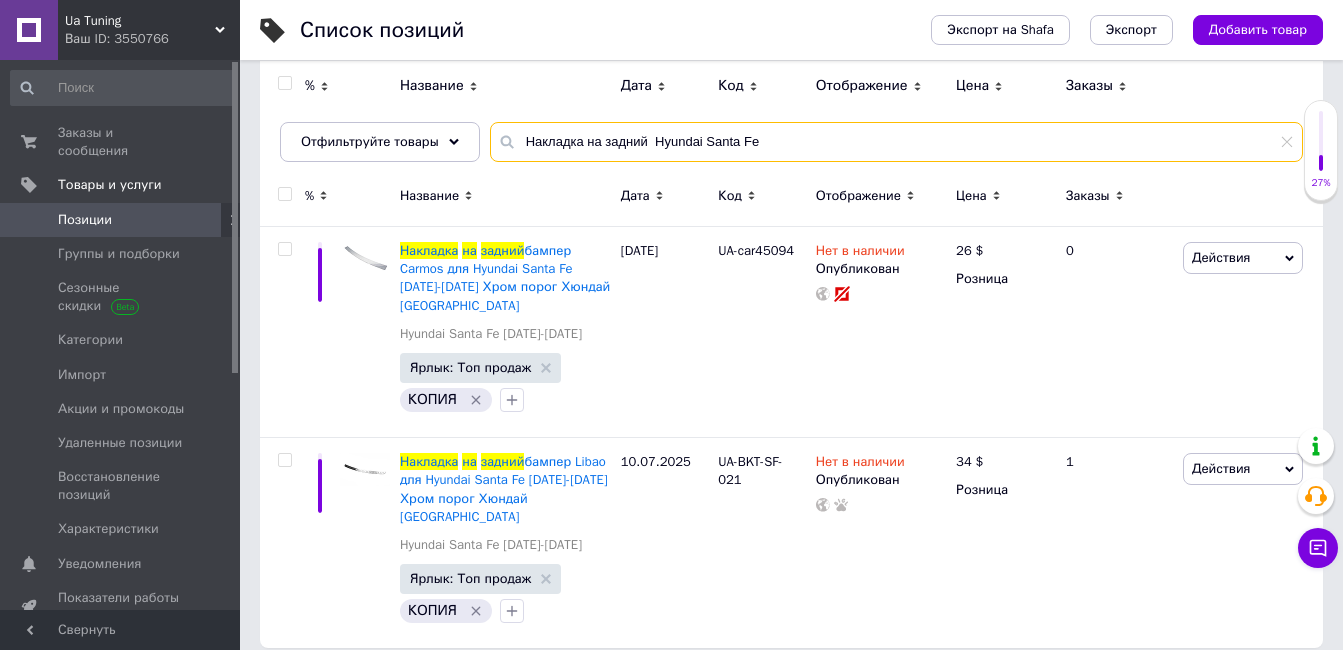 type on "Накладка на задний  Hyundai Santa Fe" 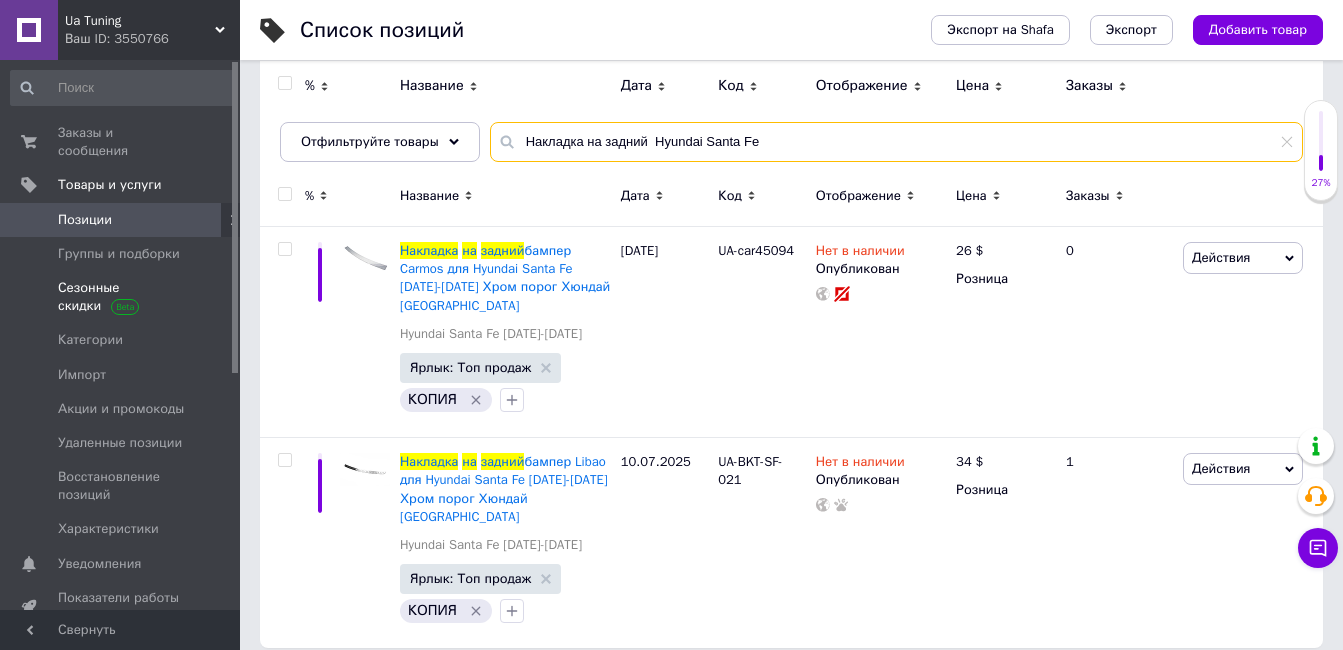 scroll, scrollTop: 0, scrollLeft: 0, axis: both 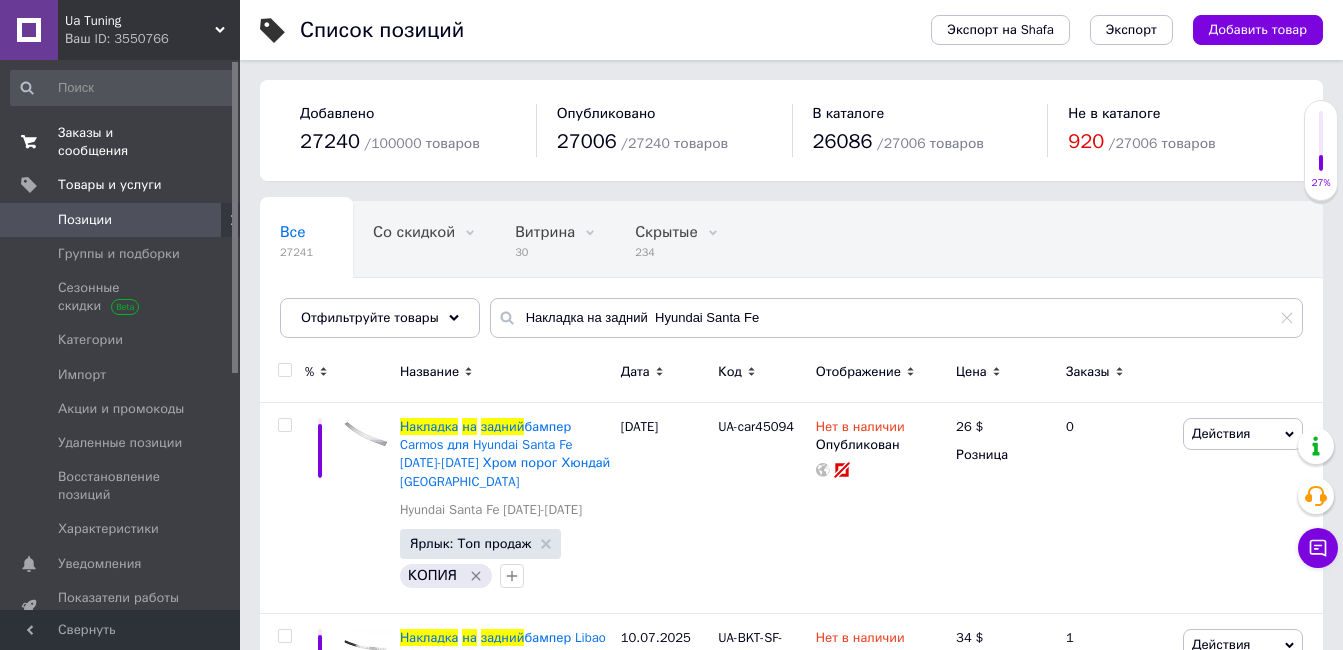 click on "Заказы и сообщения 0 0" at bounding box center (123, 142) 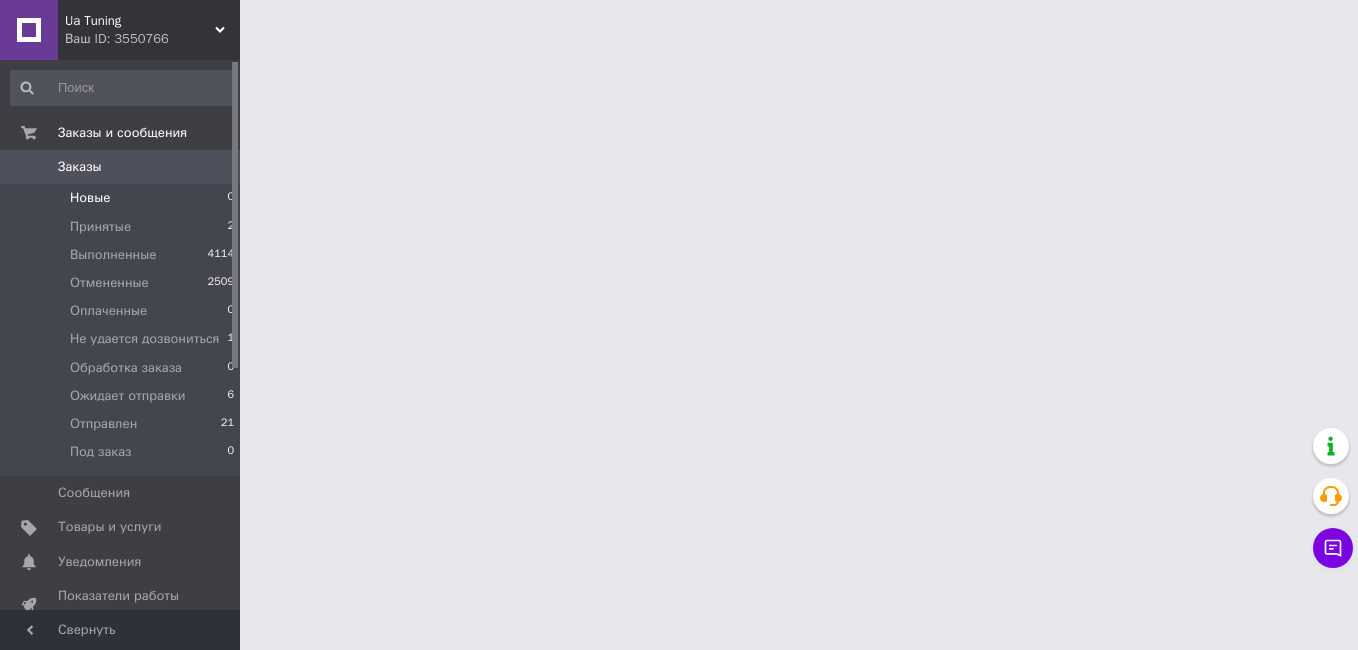 click on "Новые 0" at bounding box center (123, 198) 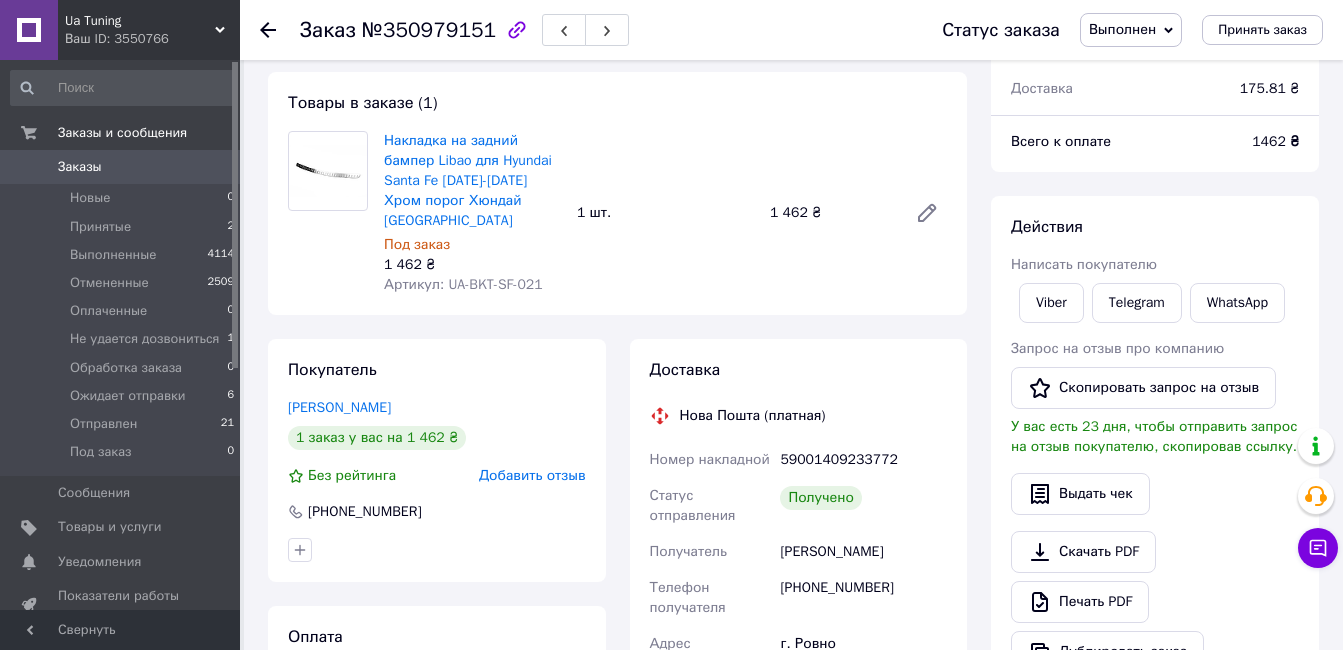 scroll, scrollTop: 0, scrollLeft: 0, axis: both 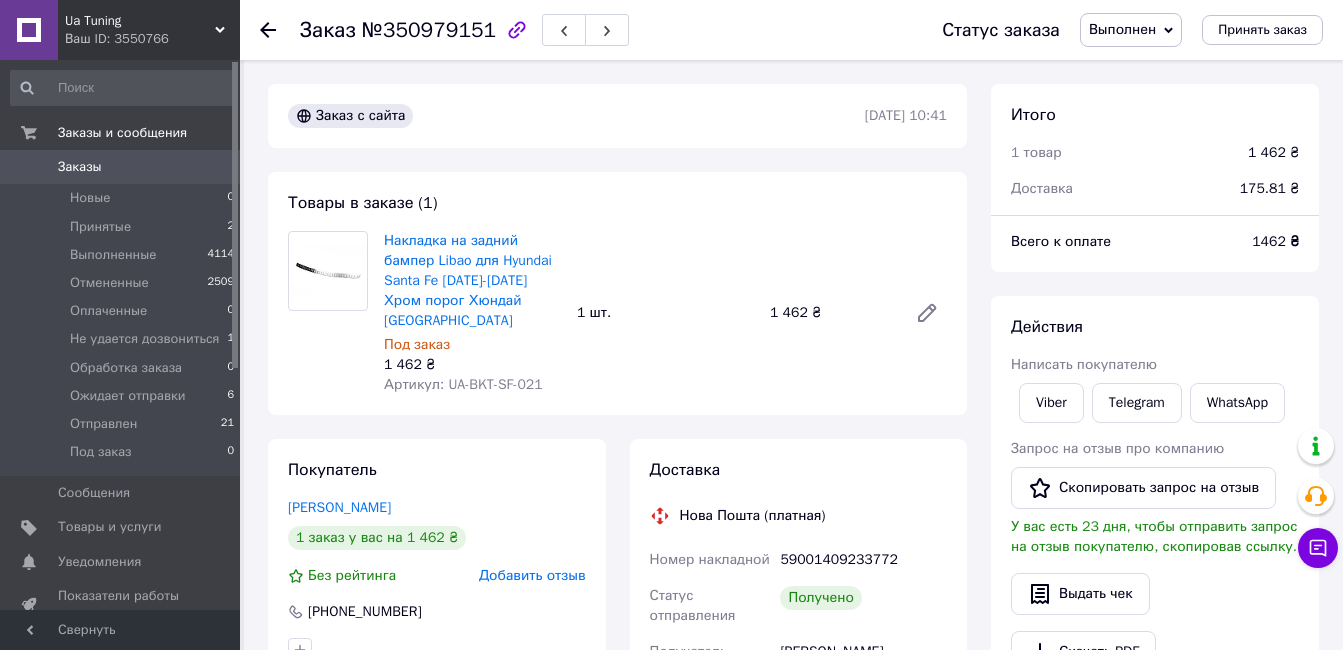 click on "Заказ с сайта [DATE] 10:41" at bounding box center [617, 116] 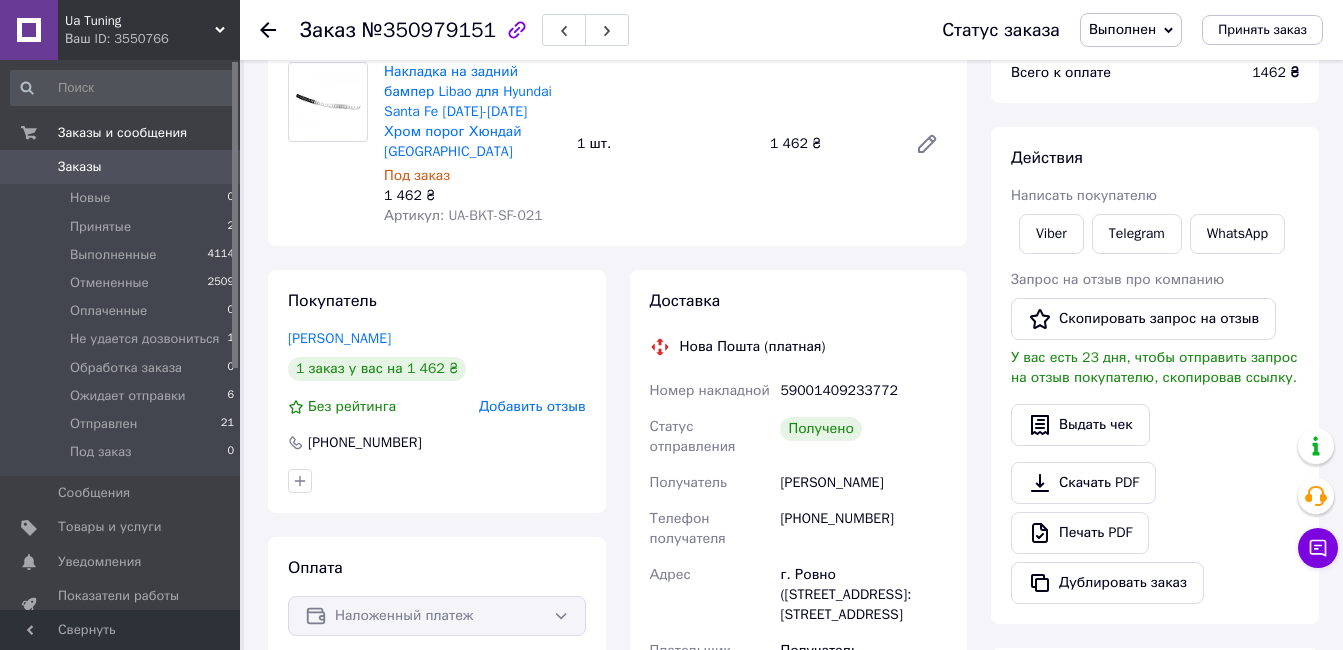 scroll, scrollTop: 200, scrollLeft: 0, axis: vertical 